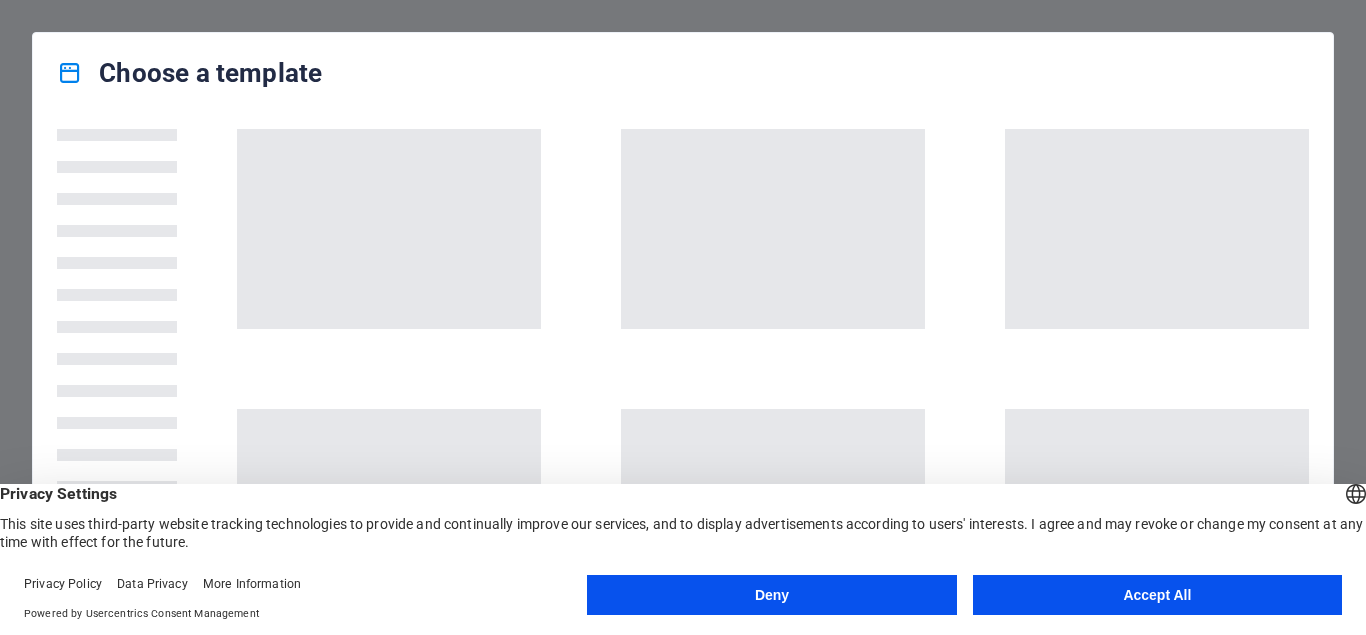 scroll, scrollTop: 0, scrollLeft: 0, axis: both 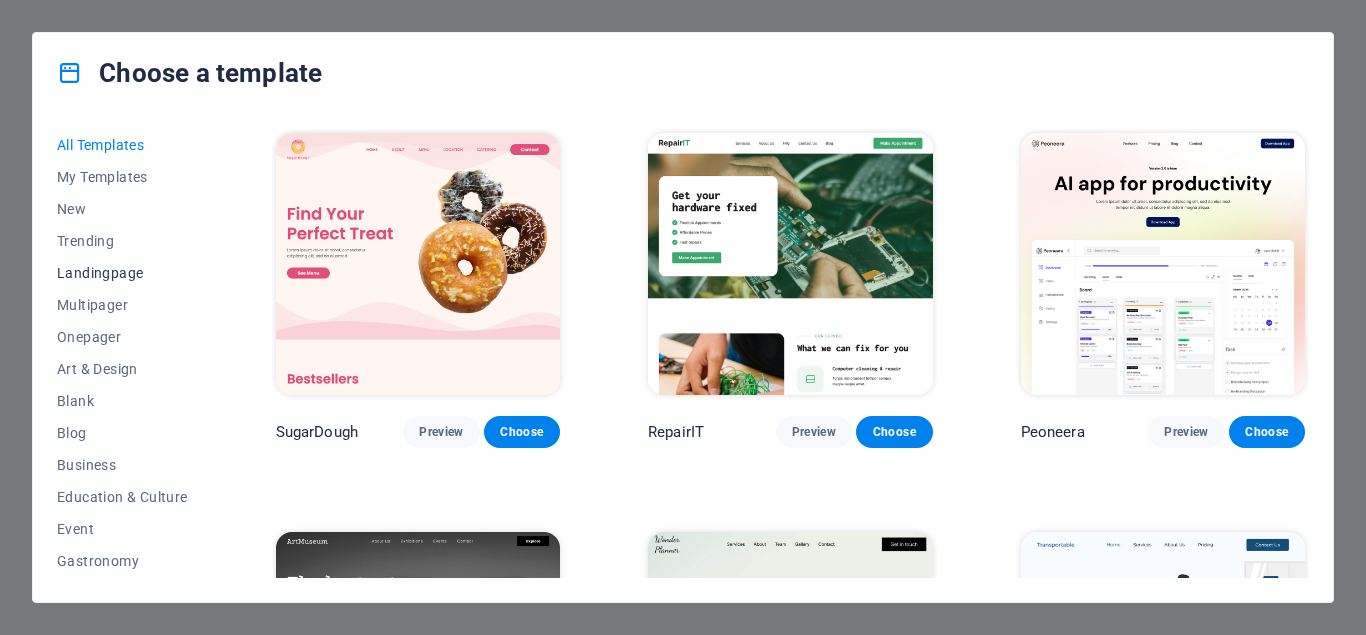 click on "Landingpage" at bounding box center (122, 273) 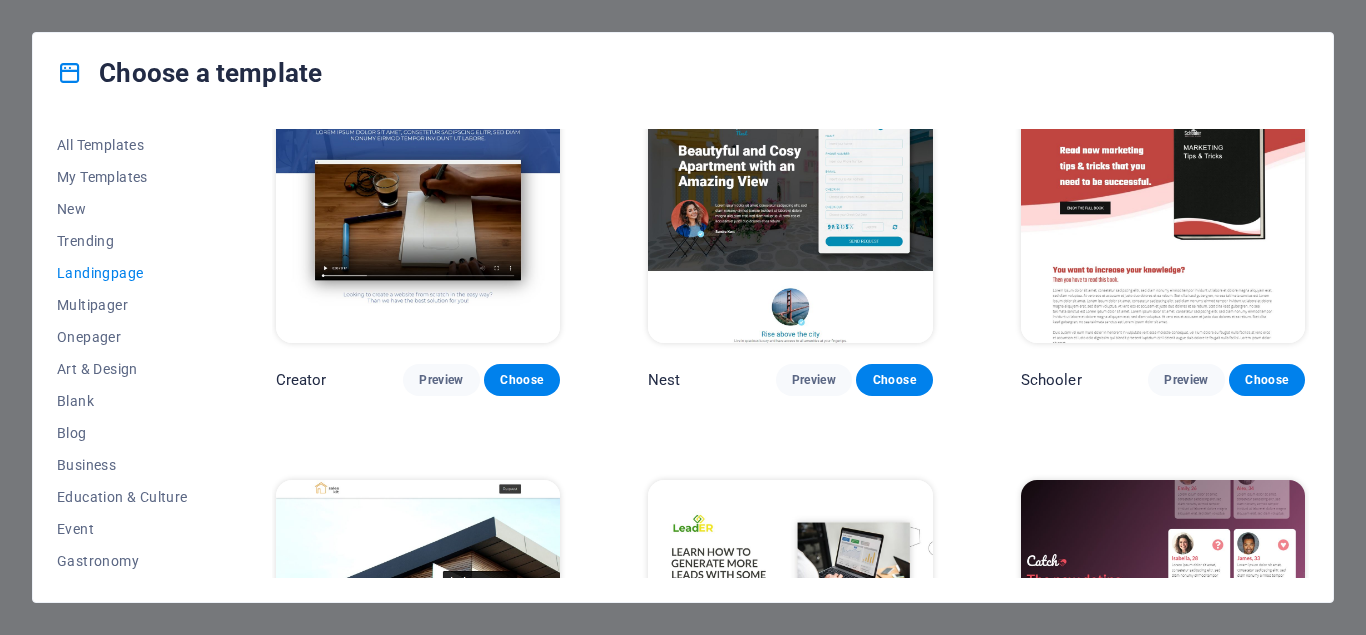 scroll, scrollTop: 2070, scrollLeft: 0, axis: vertical 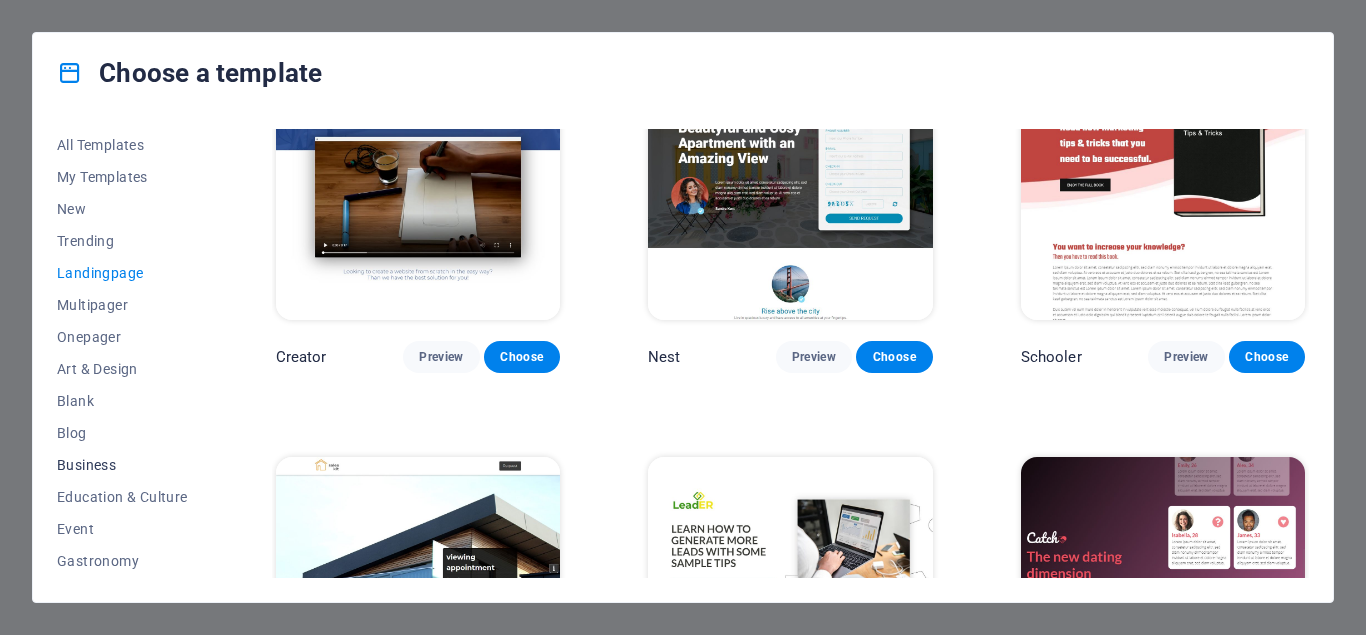 click on "Business" at bounding box center (122, 465) 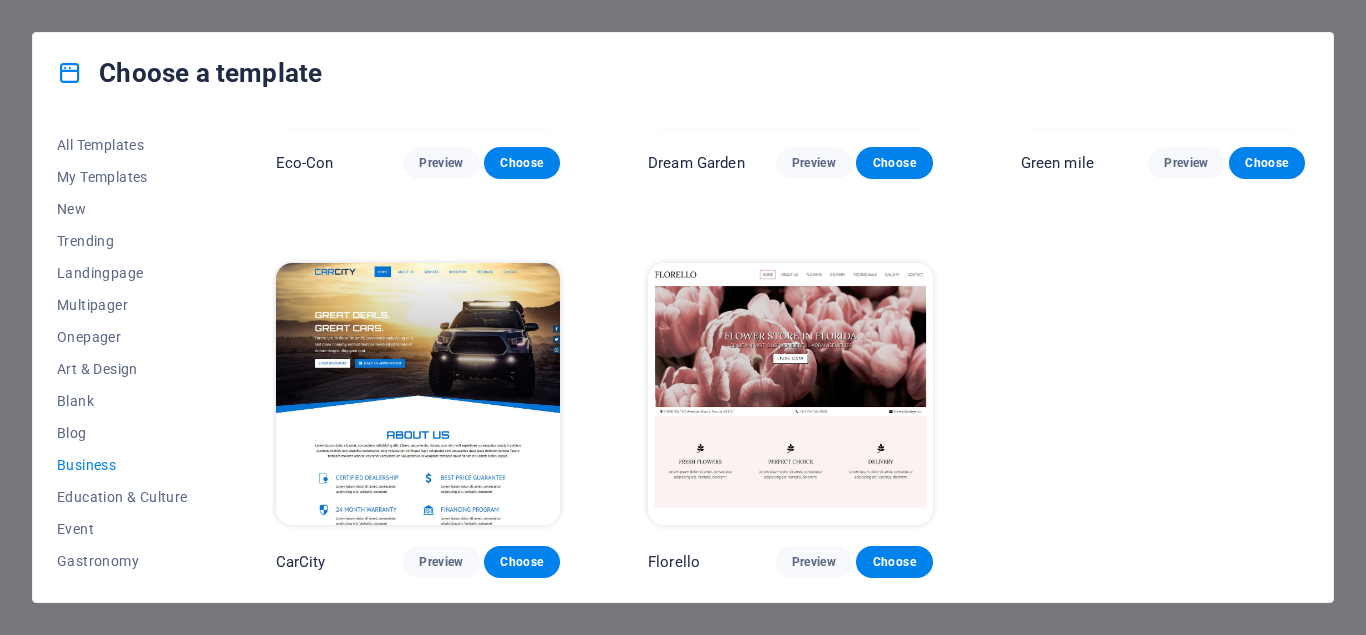 click on "Dream Garden" at bounding box center [696, 163] 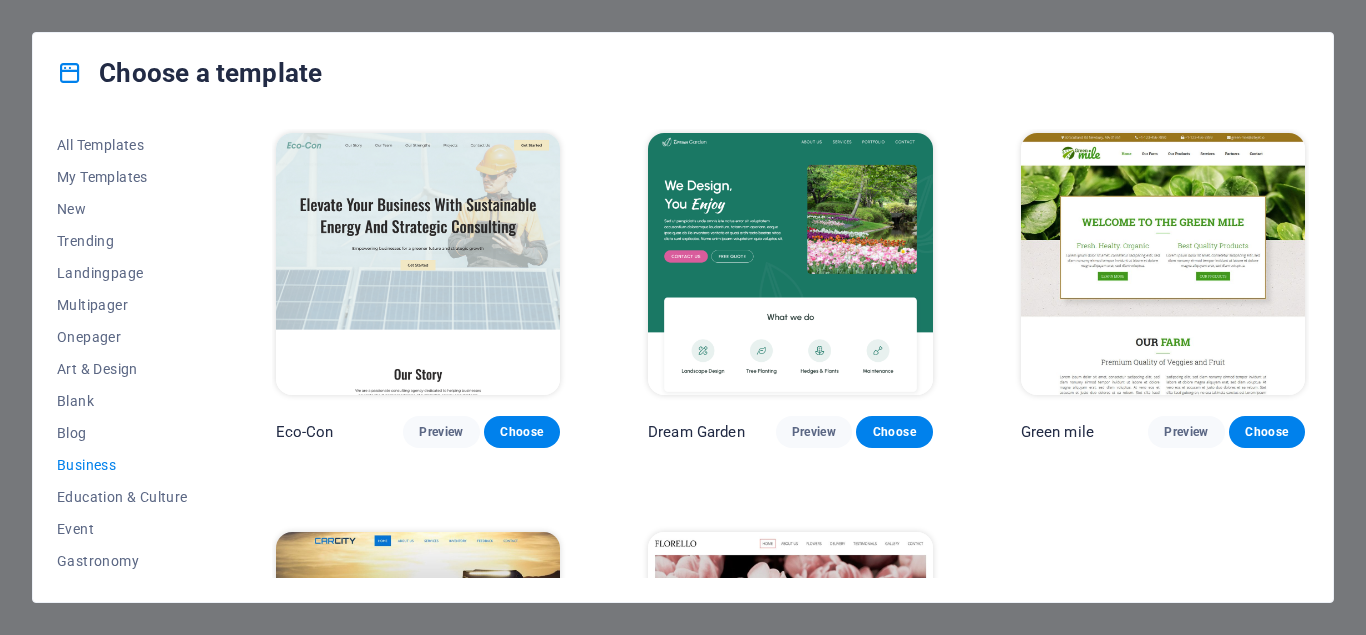 scroll, scrollTop: 269, scrollLeft: 0, axis: vertical 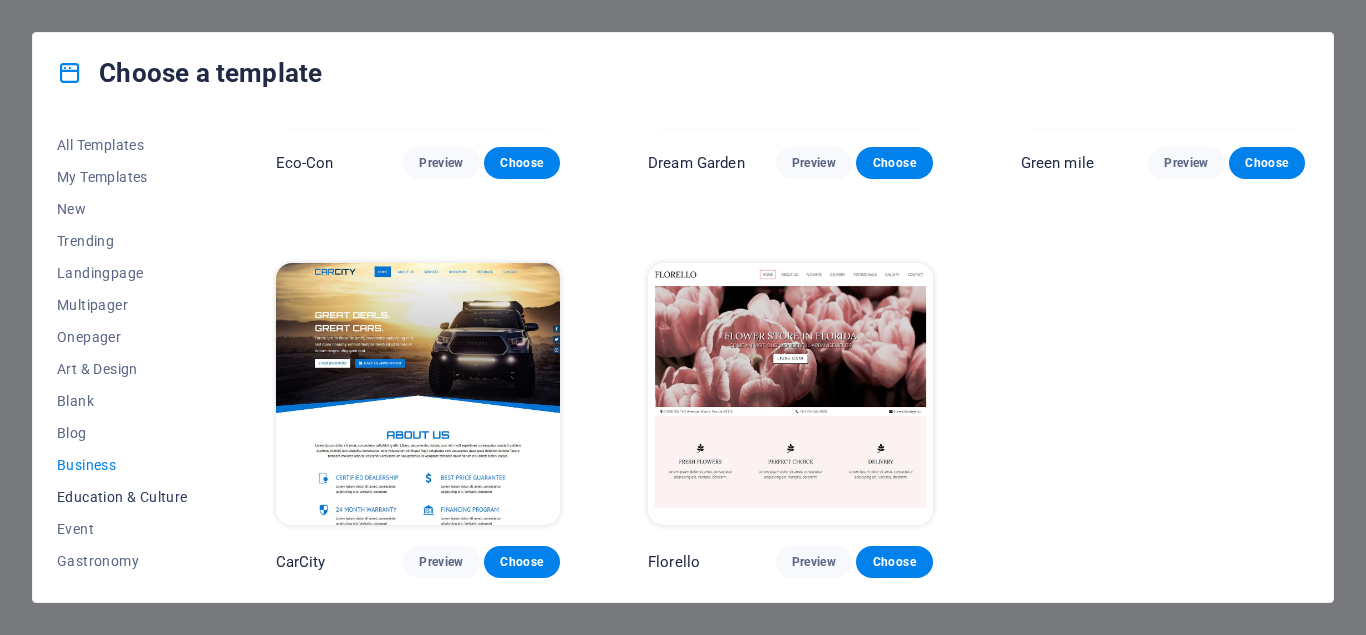 click on "Education & Culture" at bounding box center [122, 497] 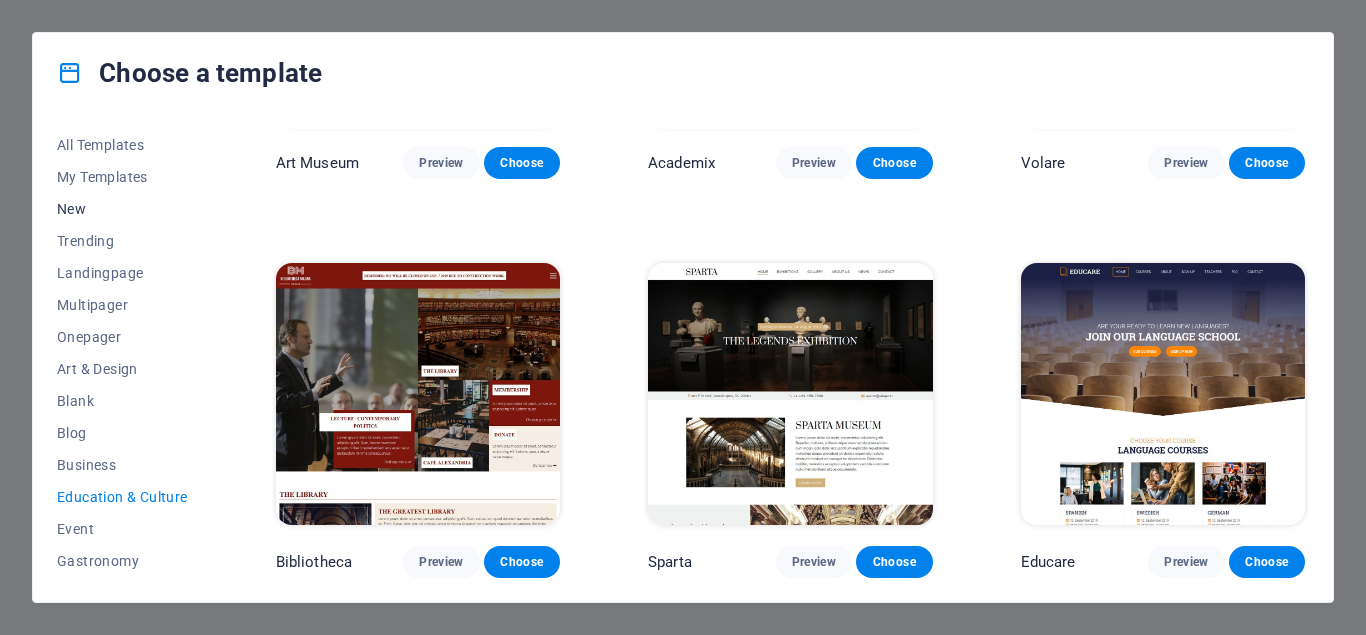 click on "New" at bounding box center [122, 209] 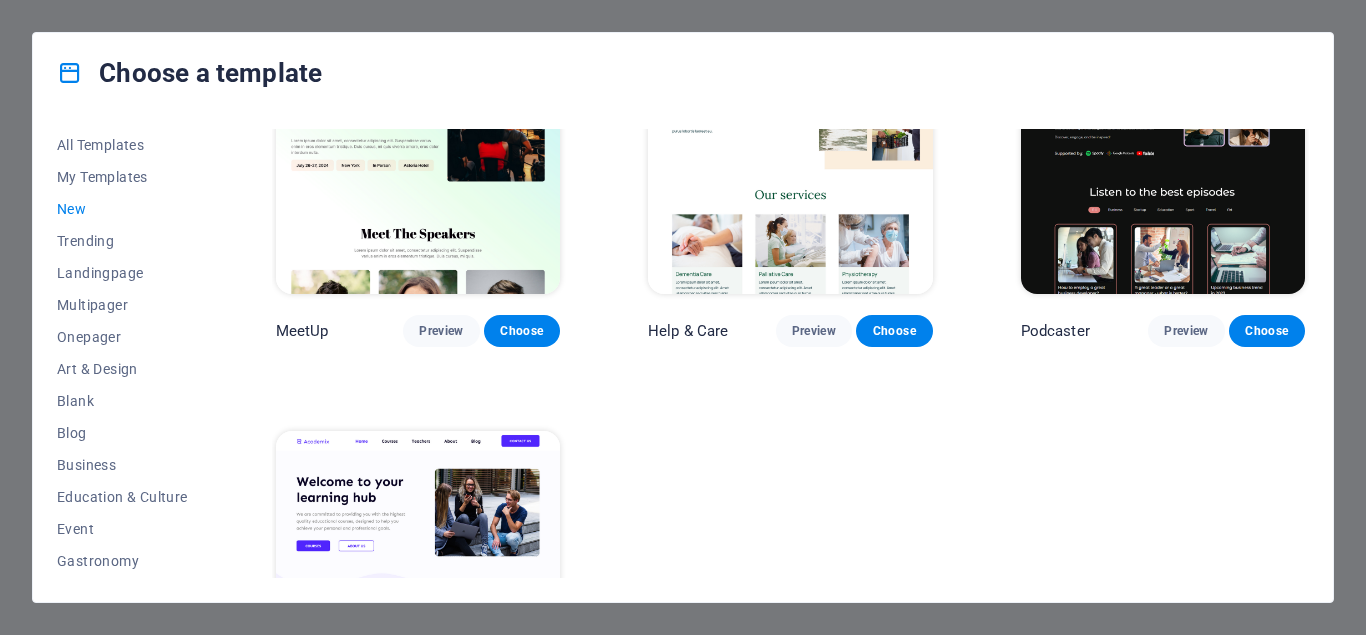 scroll, scrollTop: 1468, scrollLeft: 0, axis: vertical 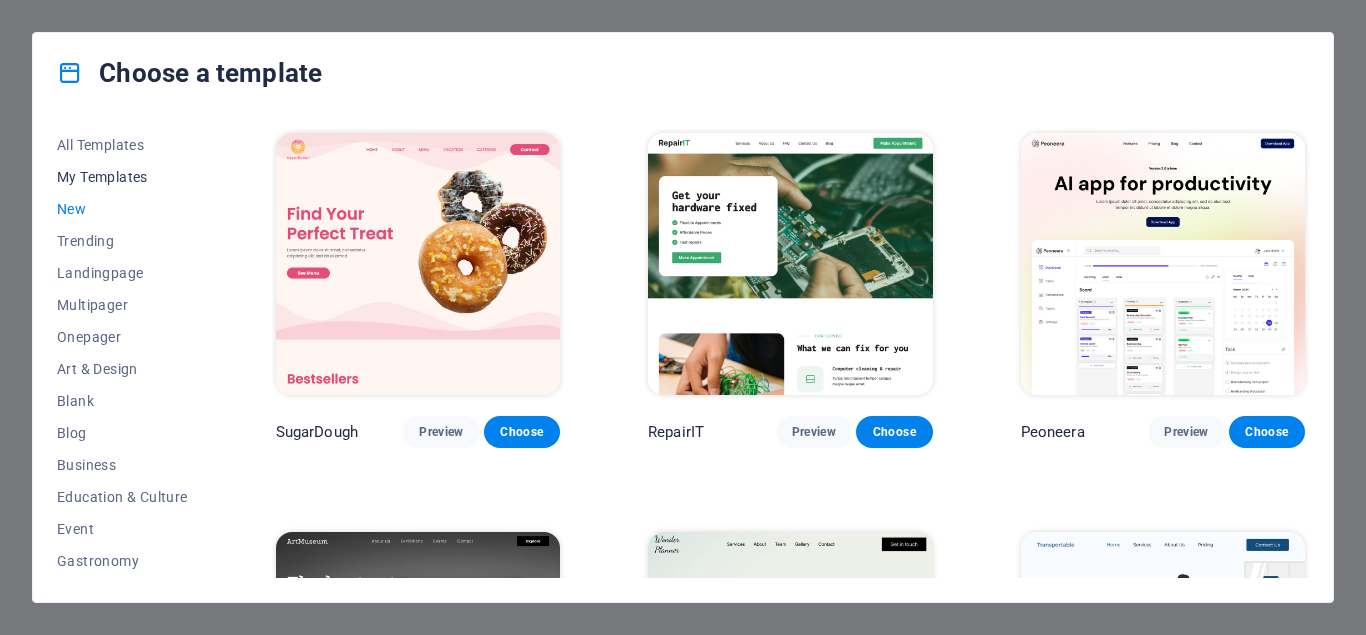 click on "My Templates" at bounding box center (122, 177) 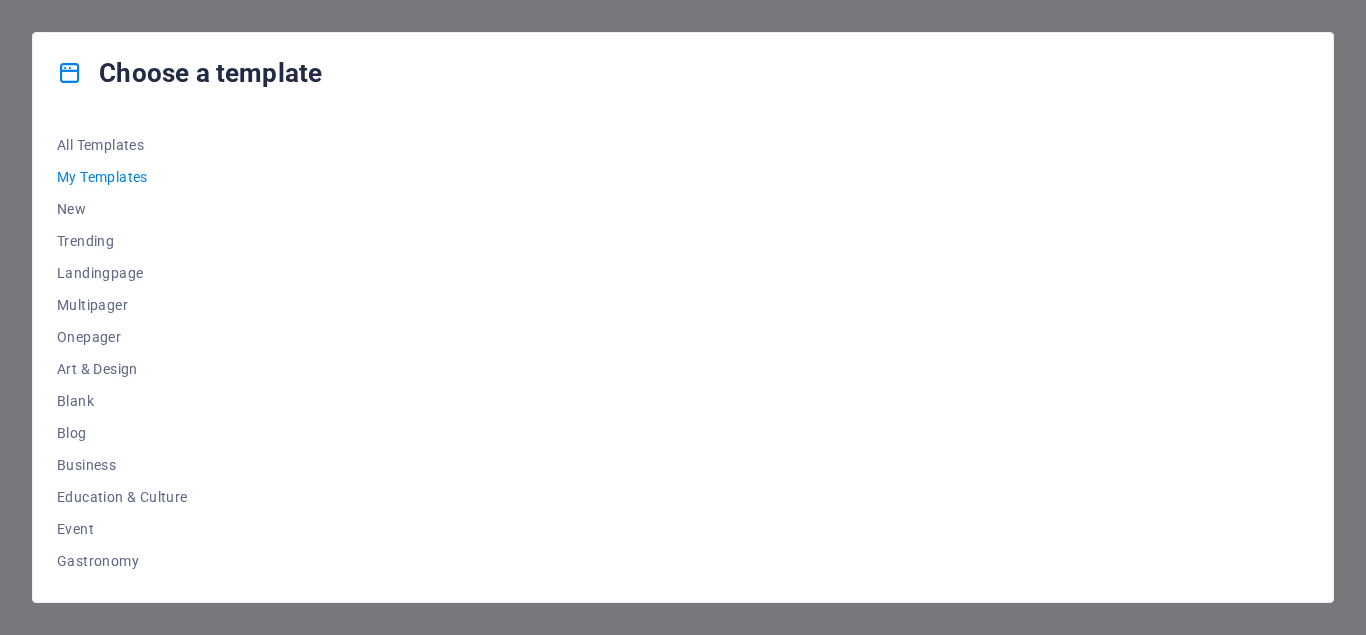 click on "All Templates My Templates New Trending Landingpage Multipager Onepager Art & Design Blank Blog Business Education & Culture Event Gastronomy Health IT & Media Legal & Finance Non-Profit Performance Portfolio Services Sports & Beauty Trades Travel Wireframe" at bounding box center (683, 357) 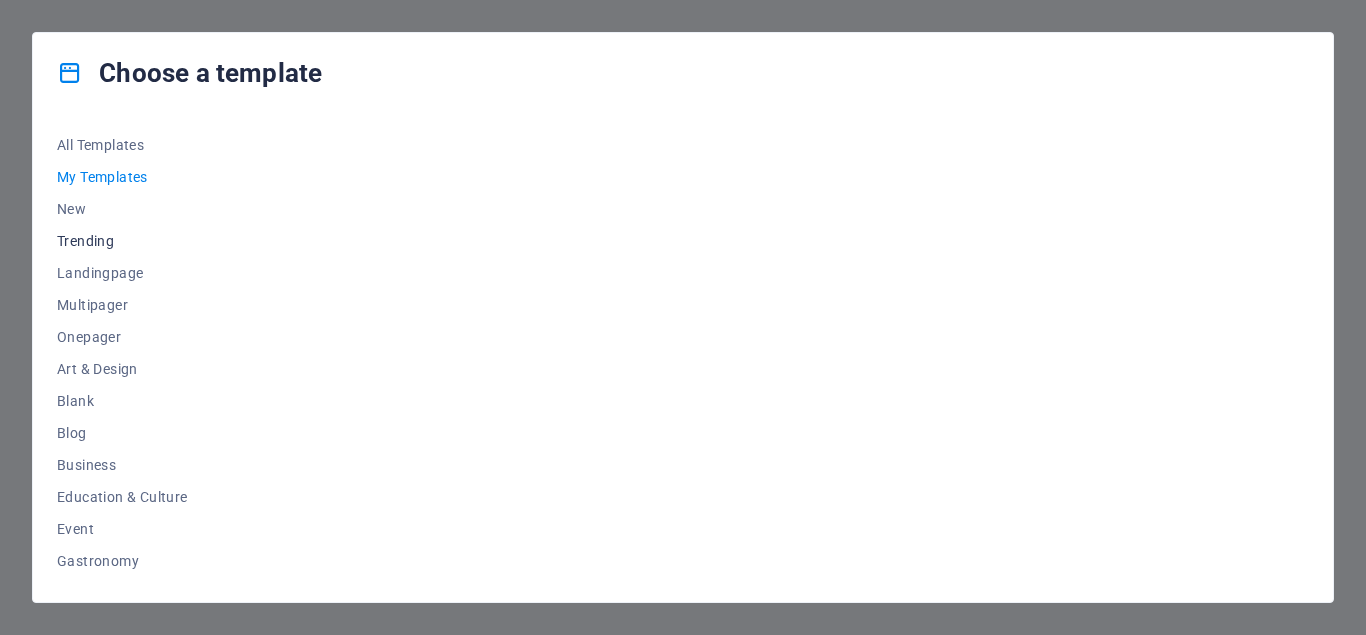 click on "Trending" at bounding box center (122, 241) 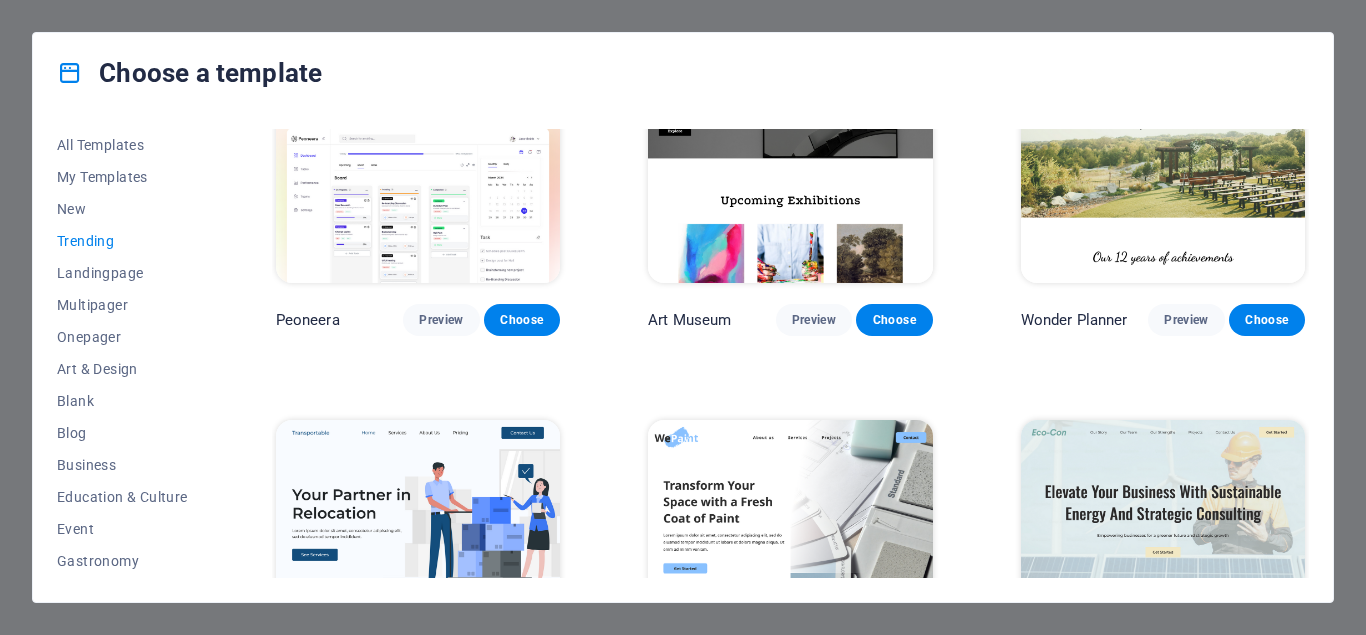 scroll, scrollTop: 180, scrollLeft: 0, axis: vertical 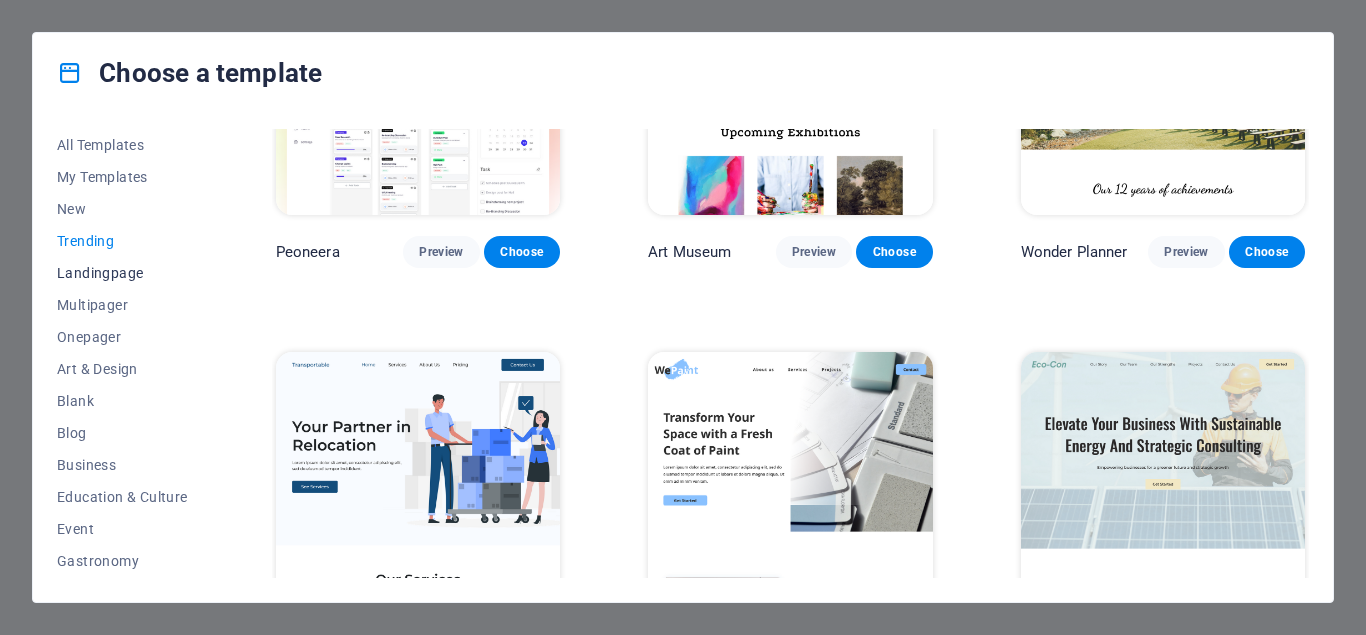 click on "Landingpage" at bounding box center [122, 273] 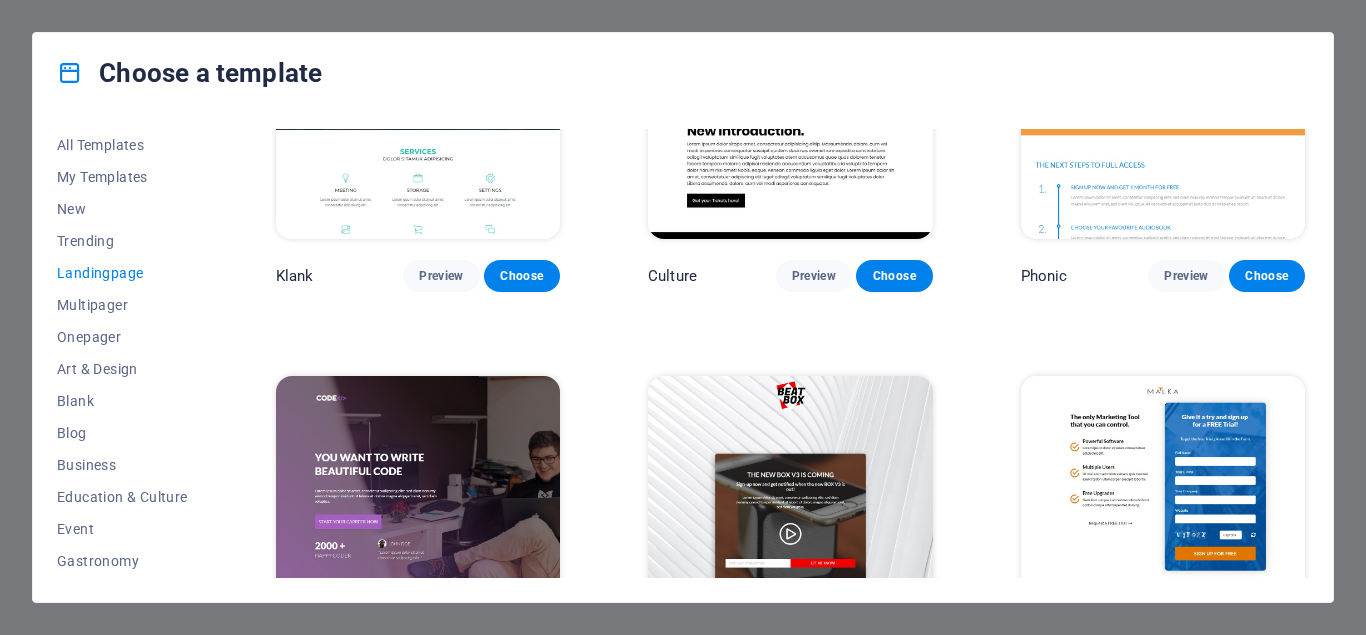 scroll, scrollTop: 180, scrollLeft: 0, axis: vertical 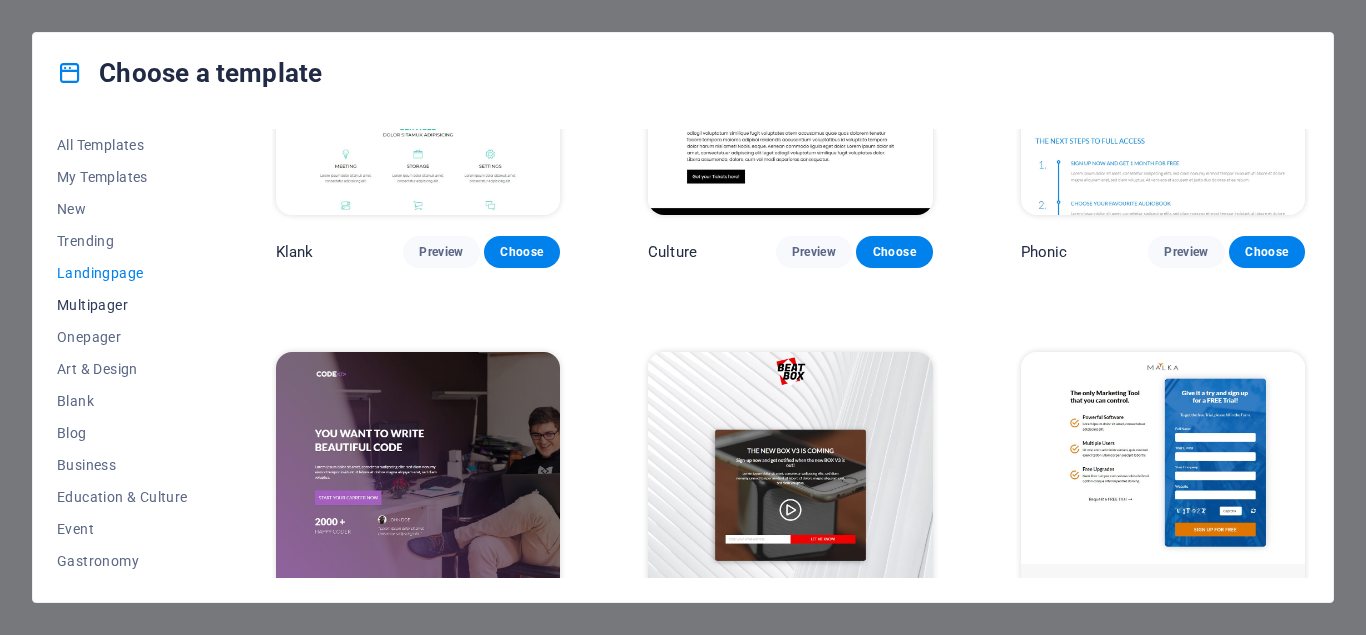 click on "Multipager" at bounding box center [122, 305] 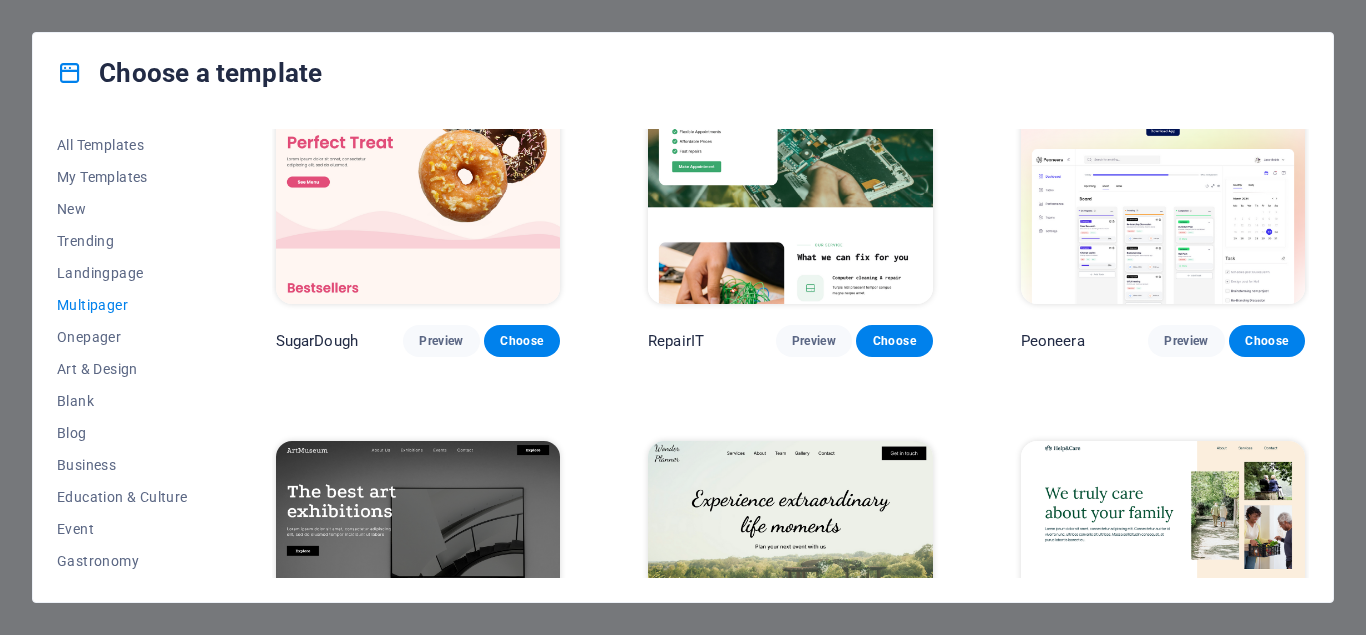 scroll, scrollTop: 90, scrollLeft: 0, axis: vertical 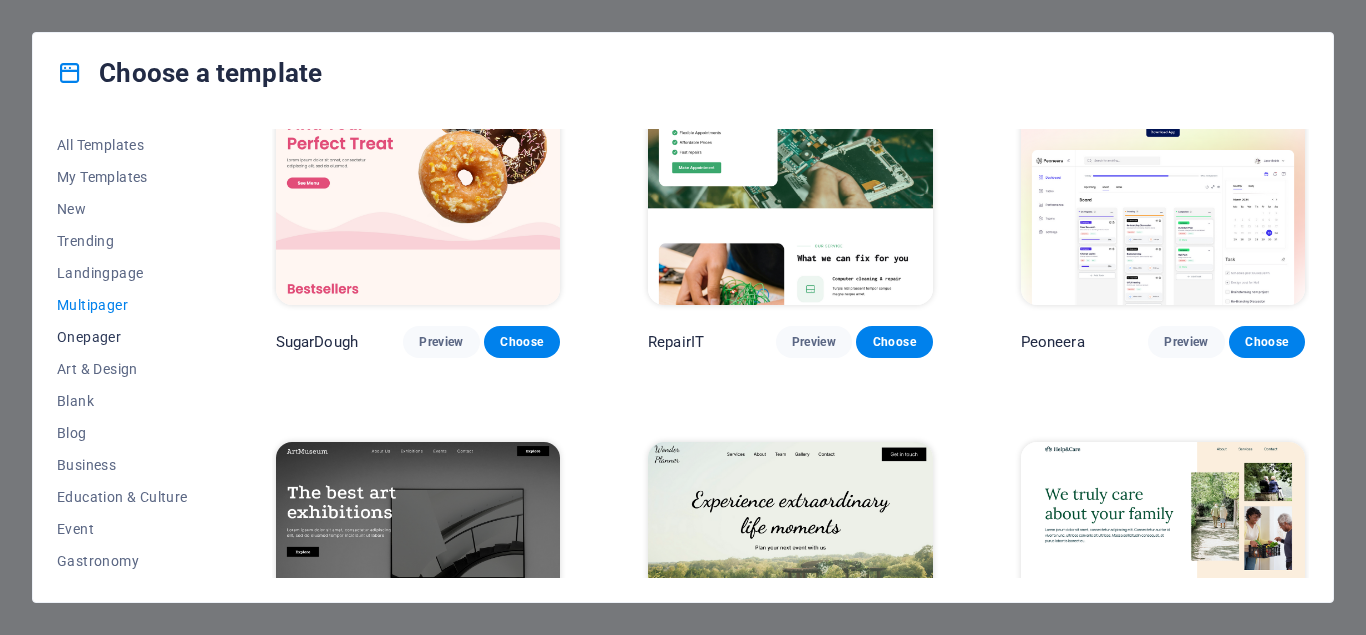 click on "Onepager" at bounding box center (122, 337) 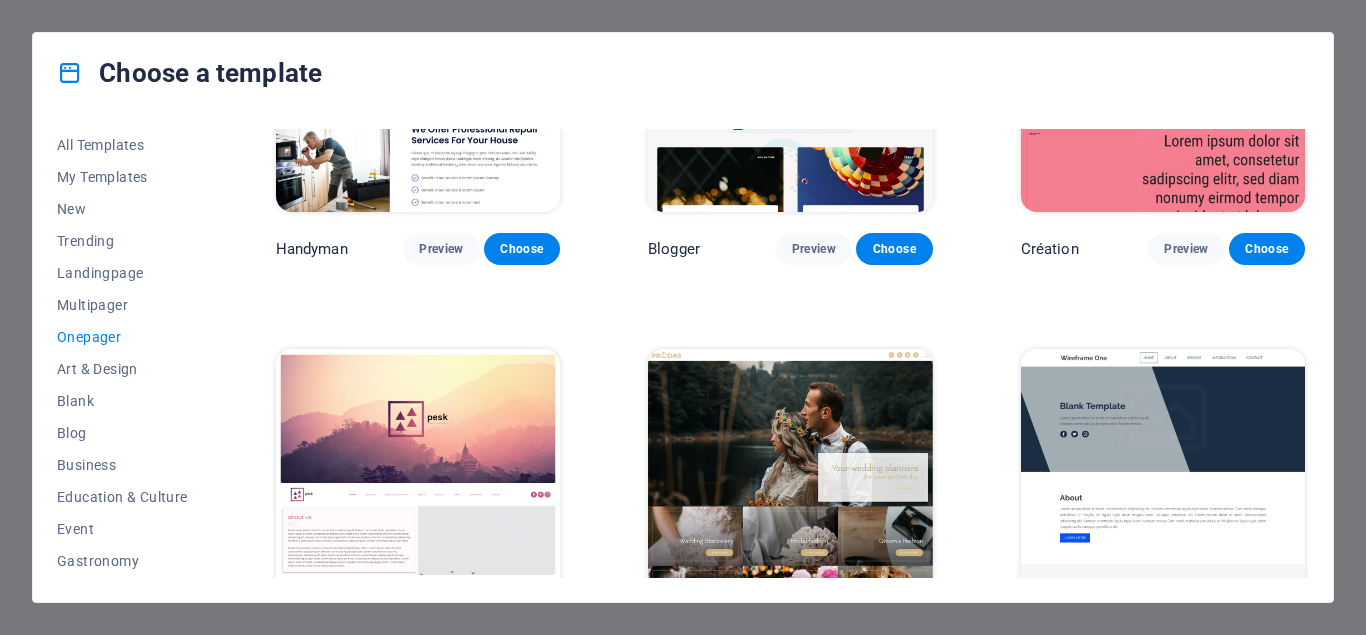 scroll, scrollTop: 2250, scrollLeft: 0, axis: vertical 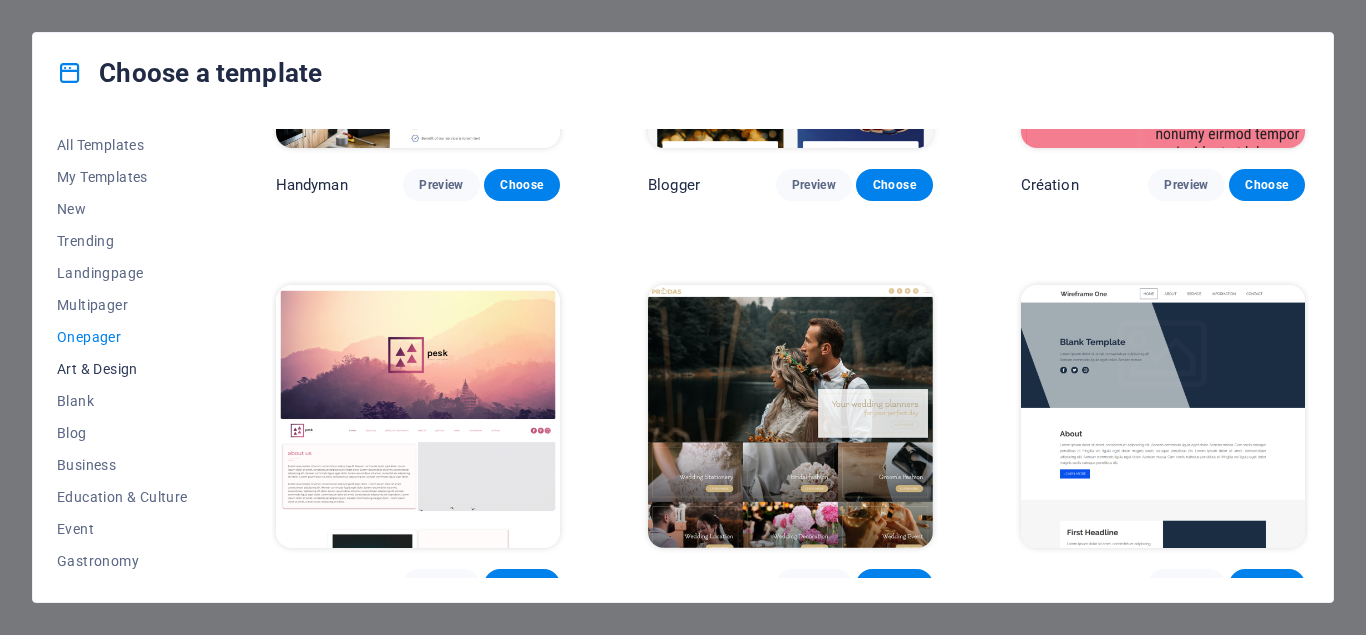 click on "Art & Design" at bounding box center (122, 369) 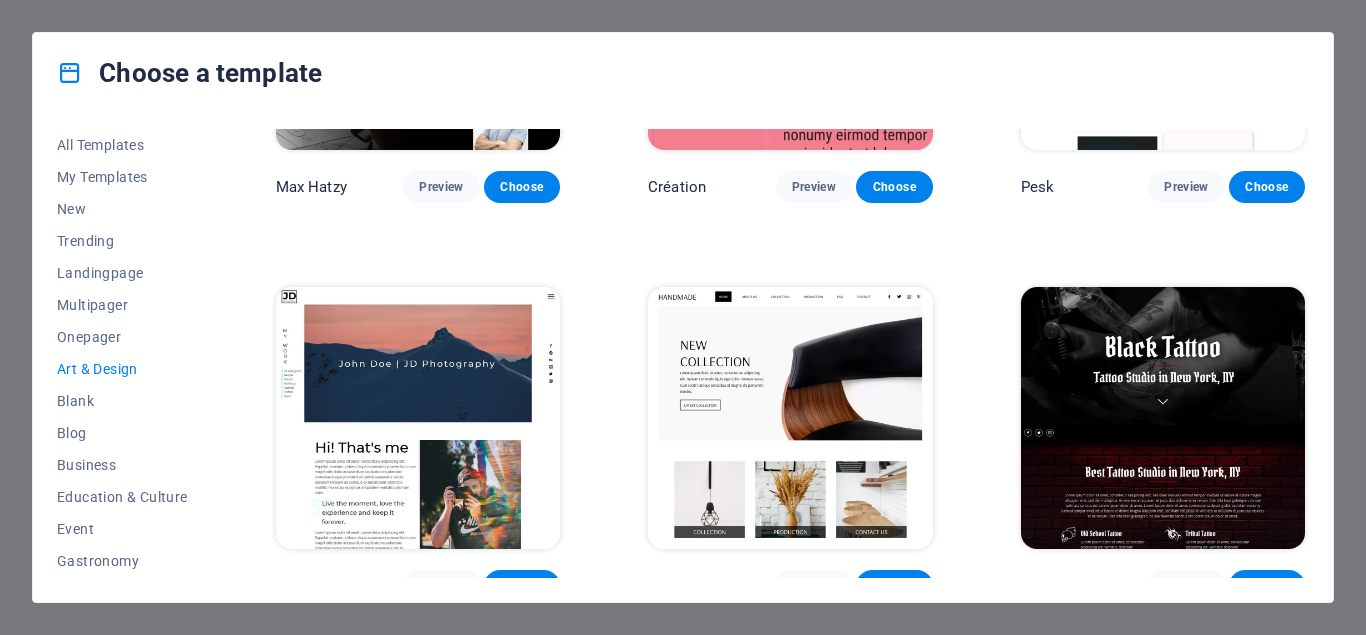 scroll, scrollTop: 0, scrollLeft: 0, axis: both 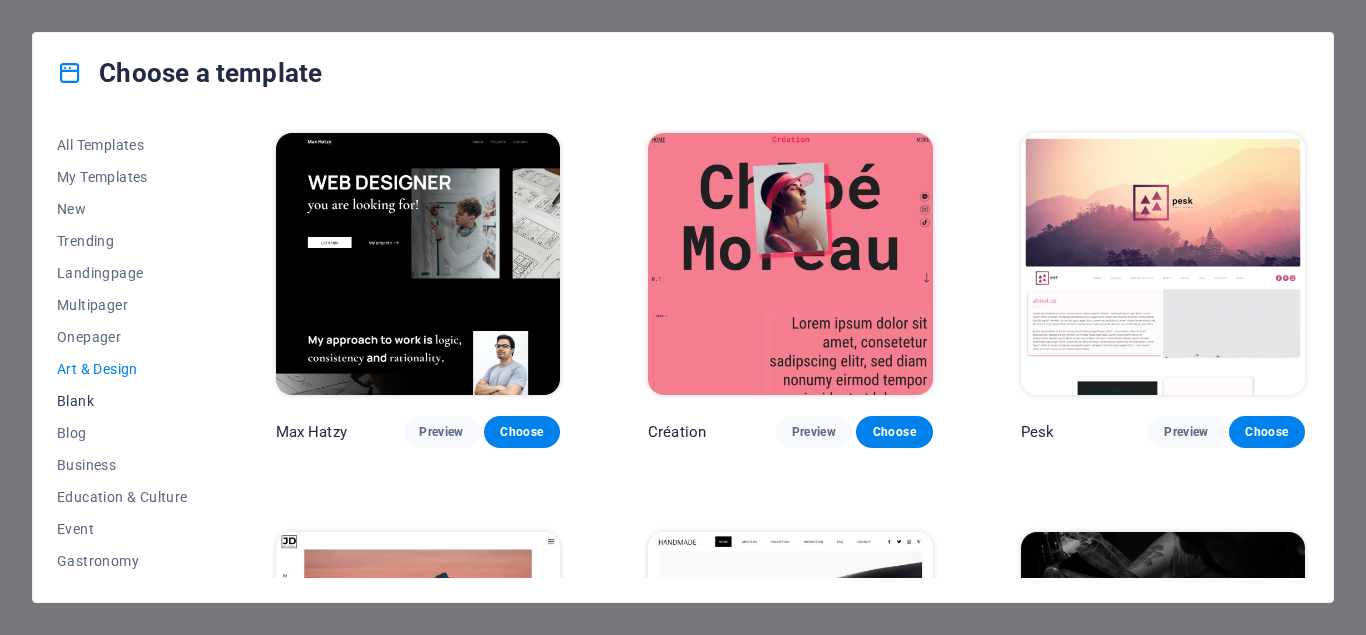 click on "Blank" at bounding box center [122, 401] 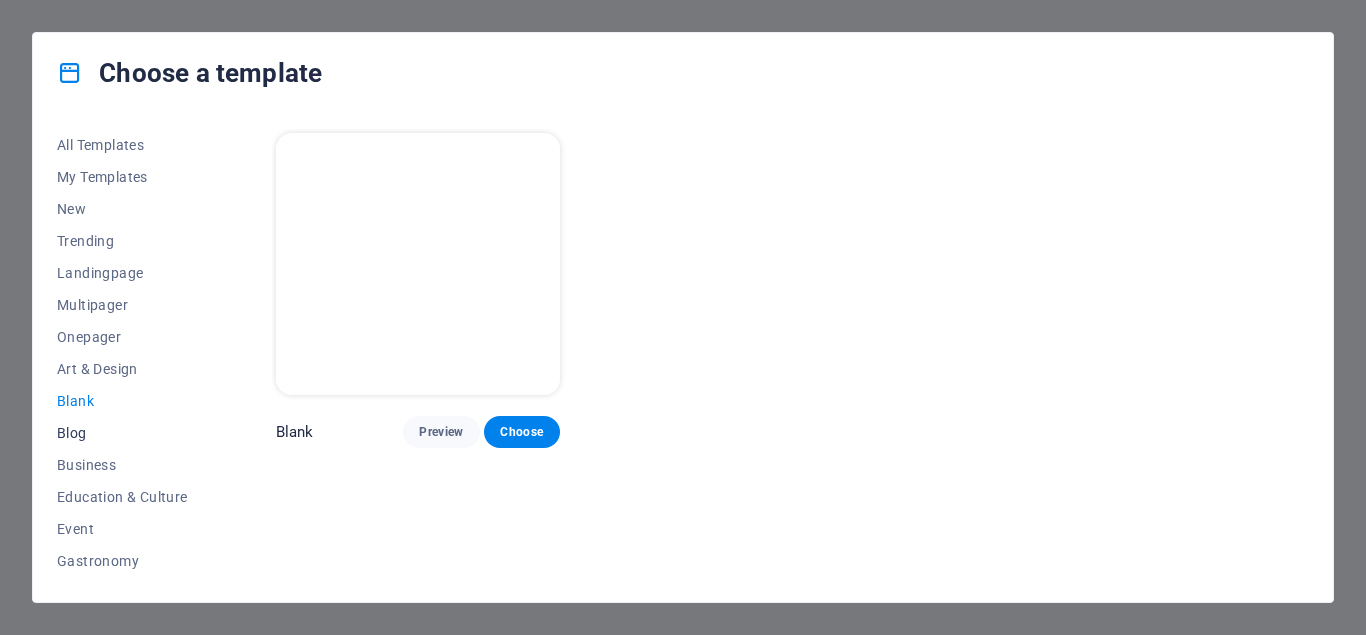 click on "Blog" at bounding box center (122, 433) 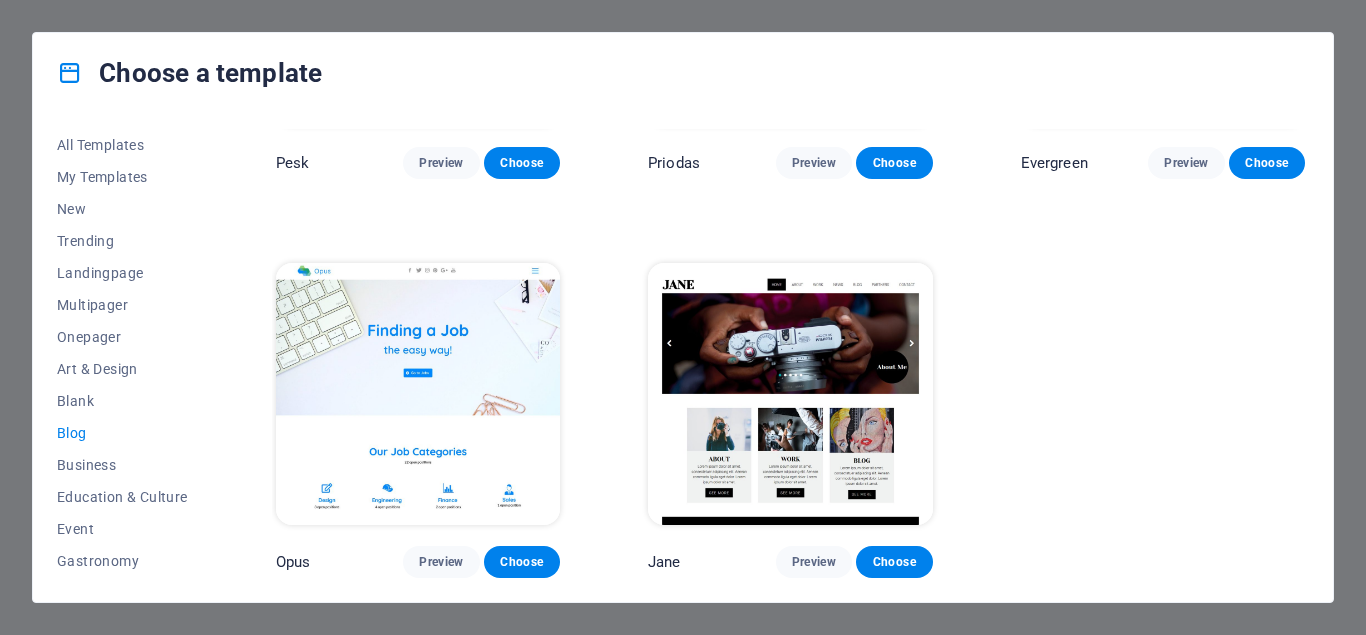 scroll, scrollTop: 2674, scrollLeft: 0, axis: vertical 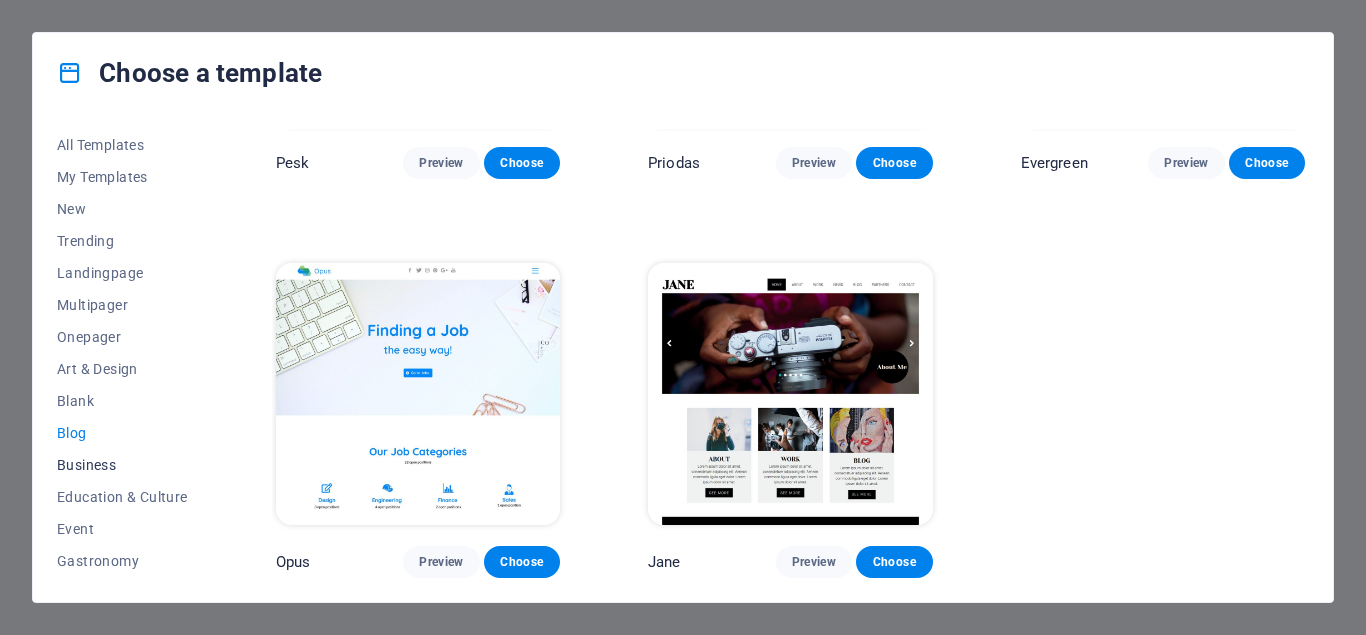 click on "Business" at bounding box center [122, 465] 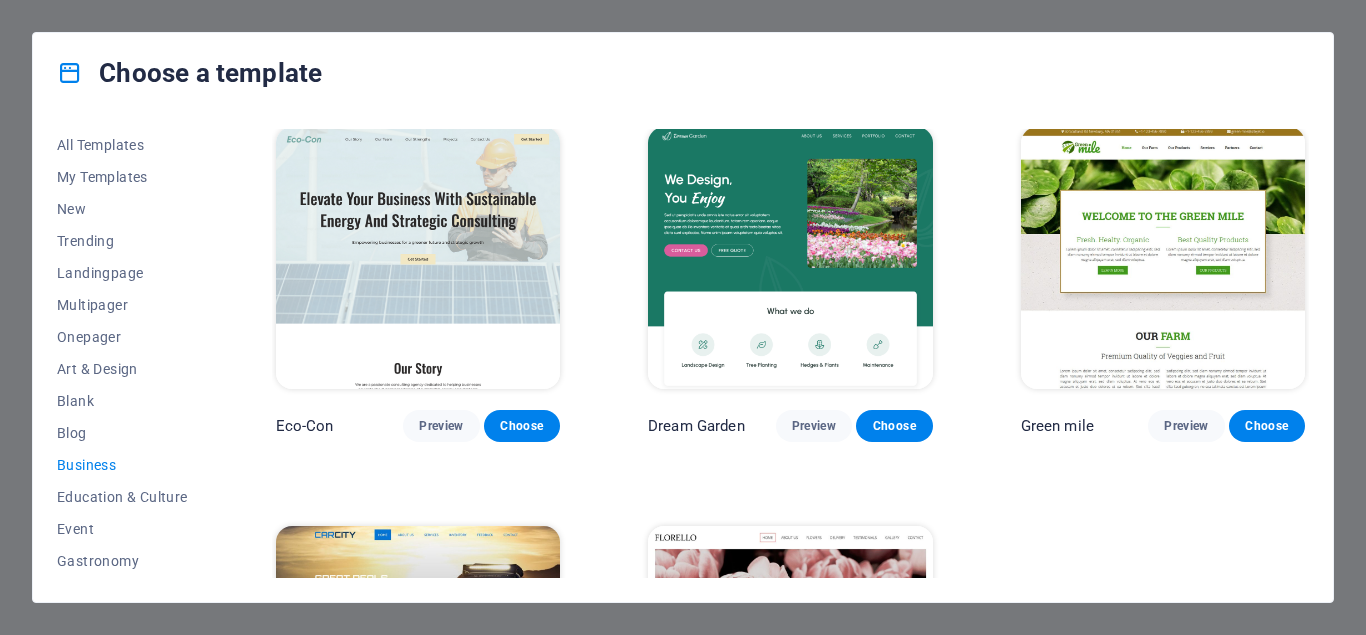 scroll, scrollTop: 0, scrollLeft: 0, axis: both 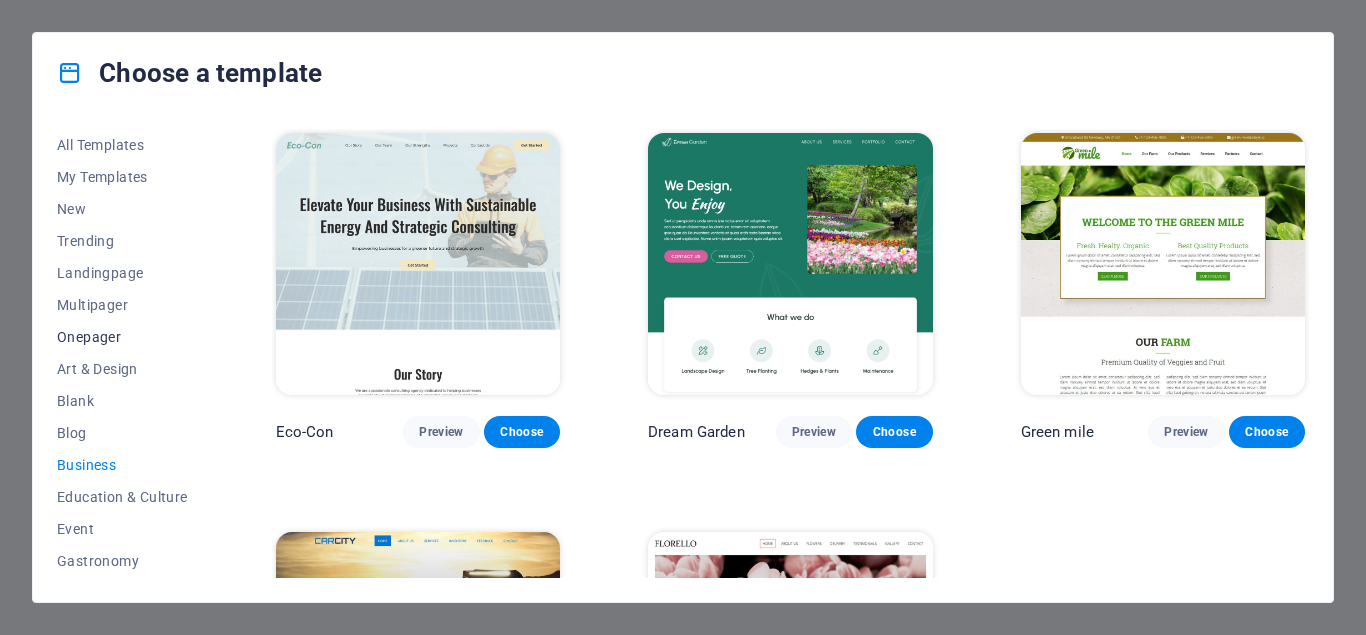 click on "Onepager" at bounding box center [122, 337] 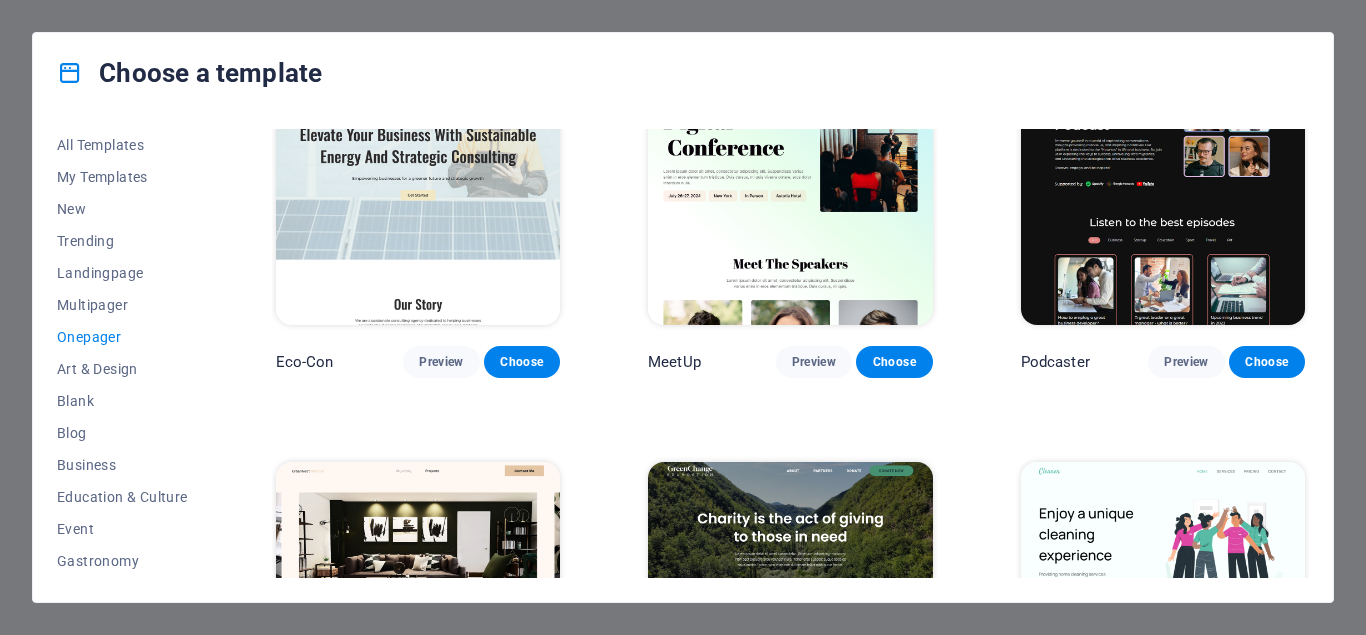 scroll, scrollTop: 630, scrollLeft: 0, axis: vertical 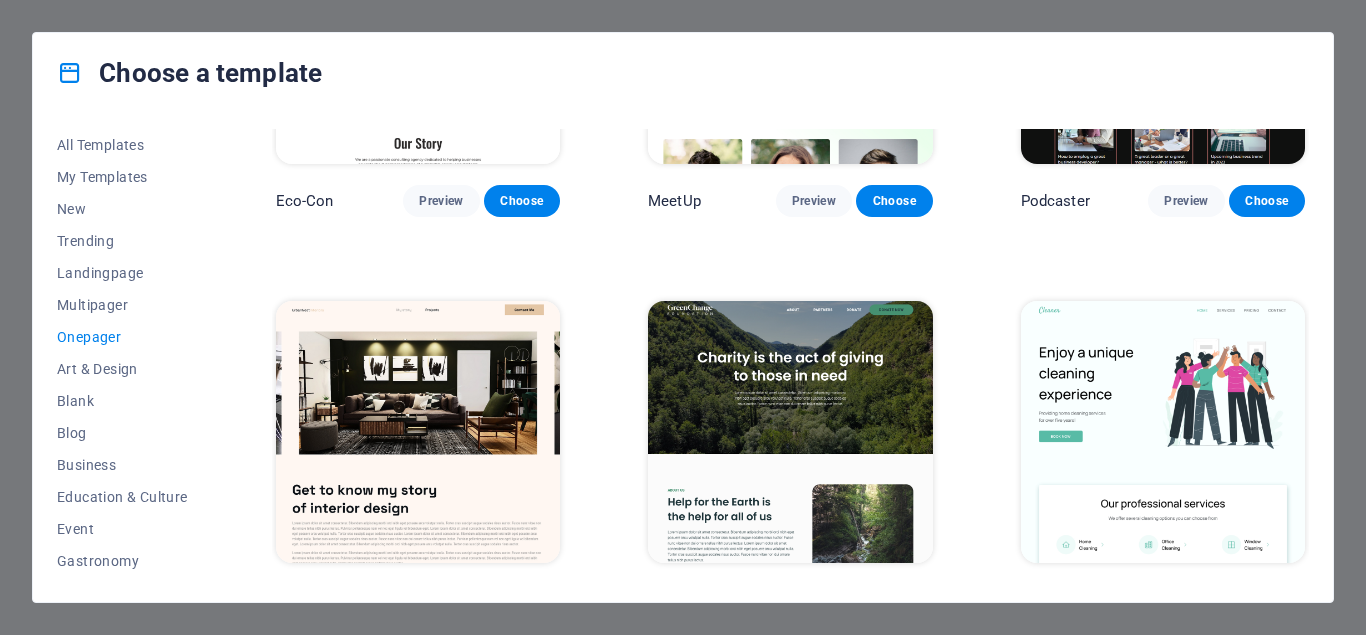 click at bounding box center (790, 432) 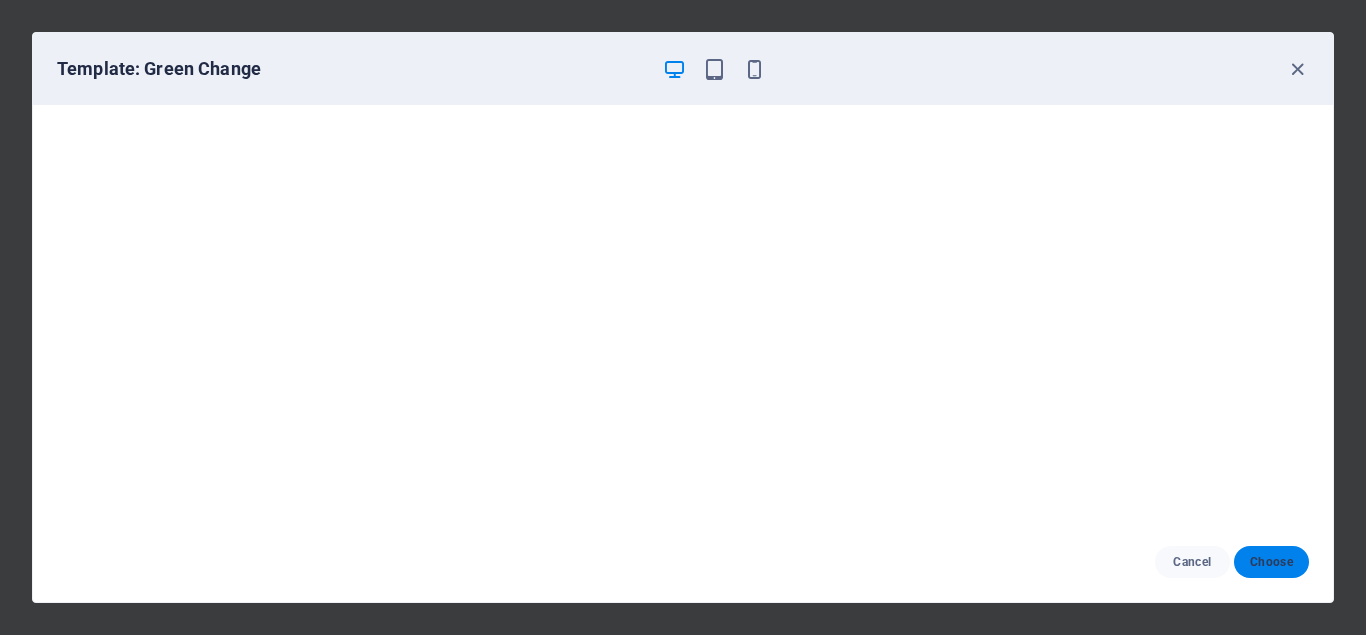 click on "Choose" at bounding box center [1271, 562] 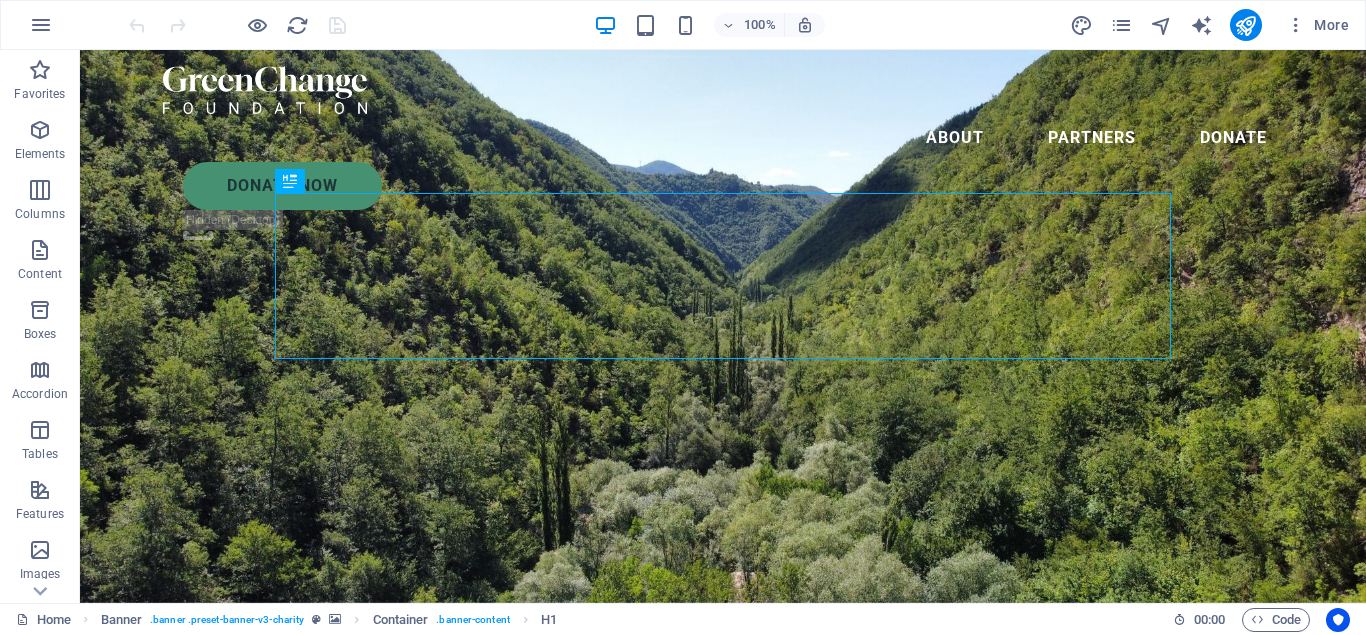 scroll, scrollTop: 0, scrollLeft: 0, axis: both 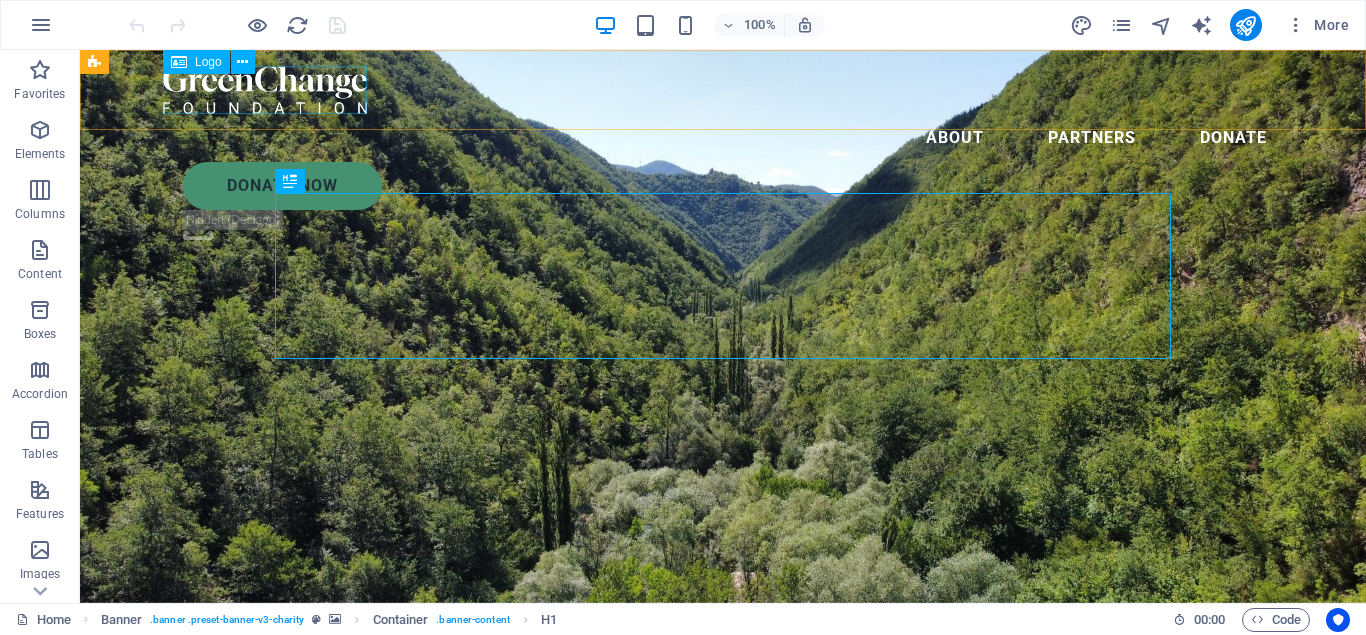 click on "Logo" at bounding box center (208, 62) 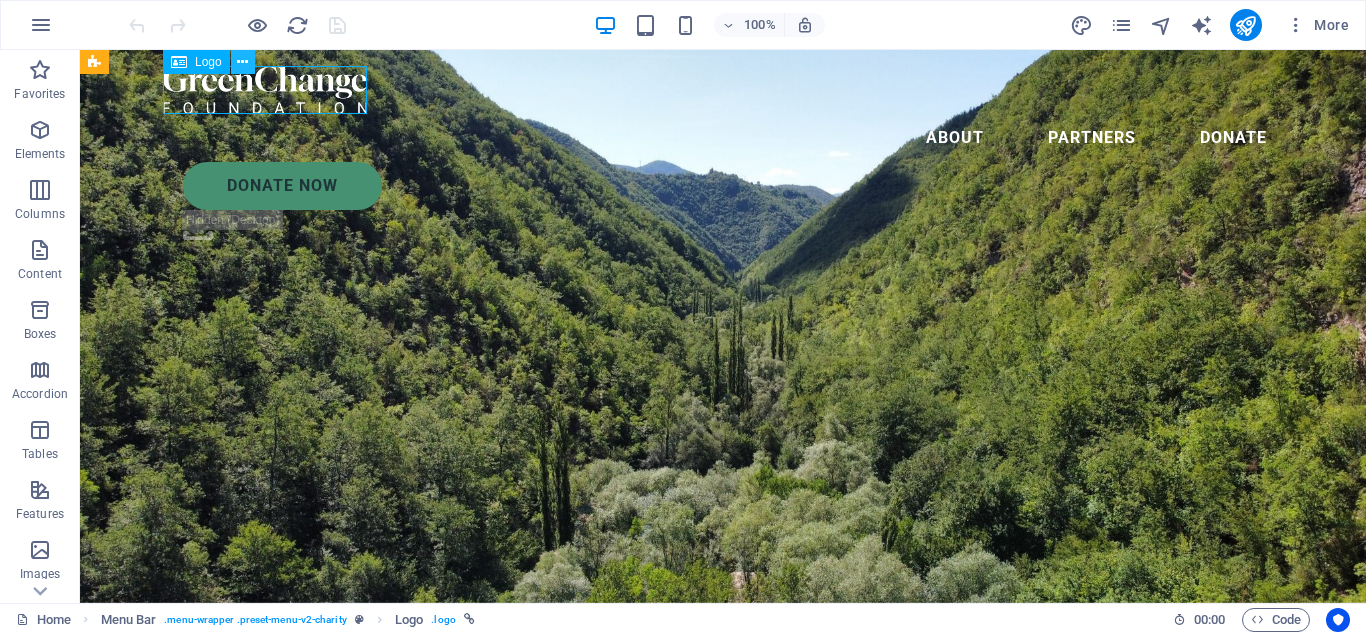 click at bounding box center (242, 62) 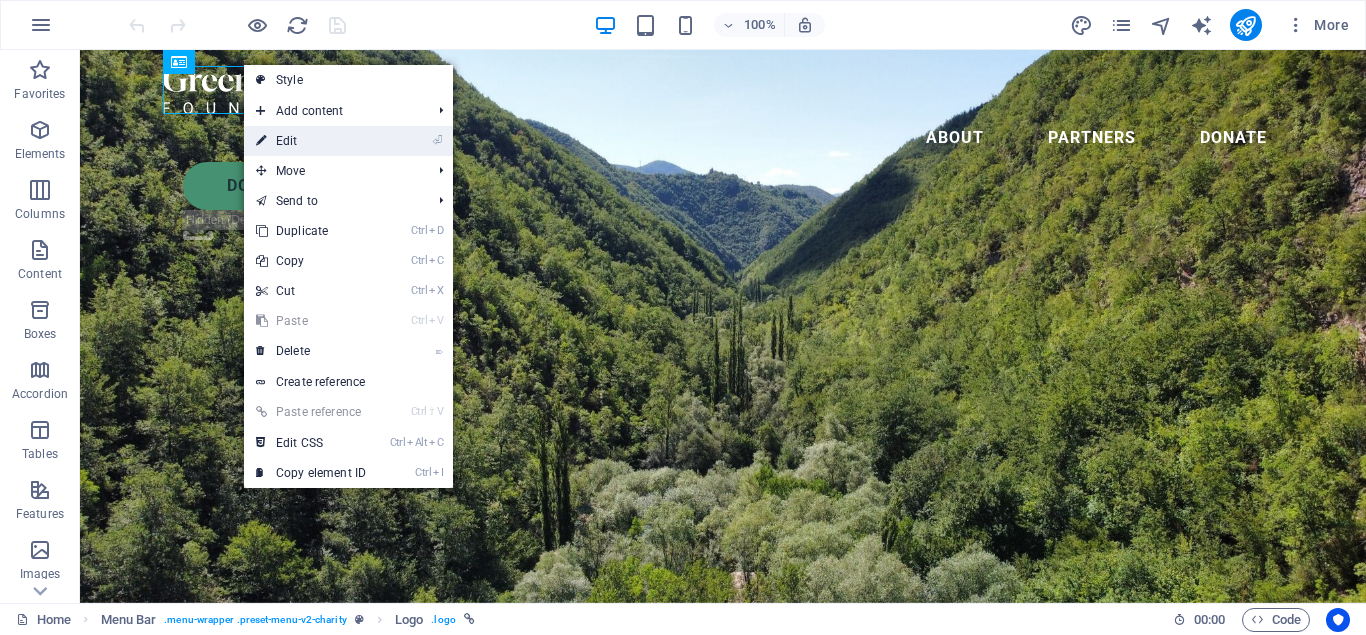 click on "⏎  Edit" at bounding box center [311, 141] 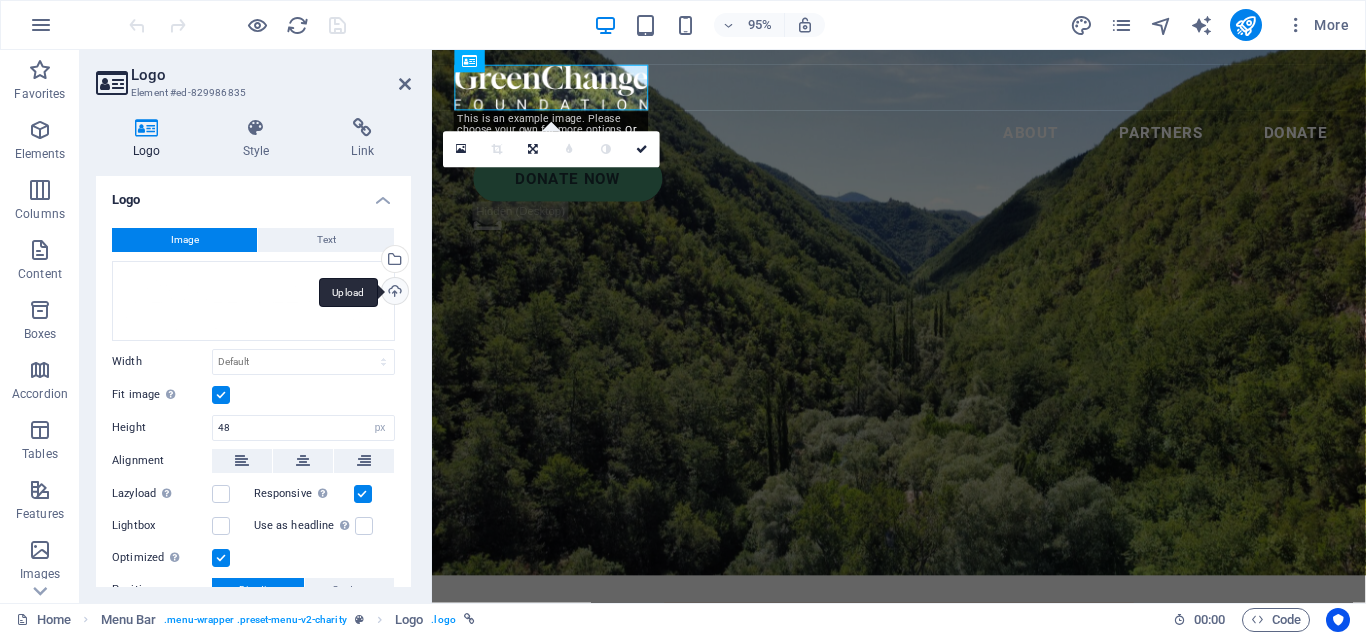 click on "Upload" at bounding box center (393, 293) 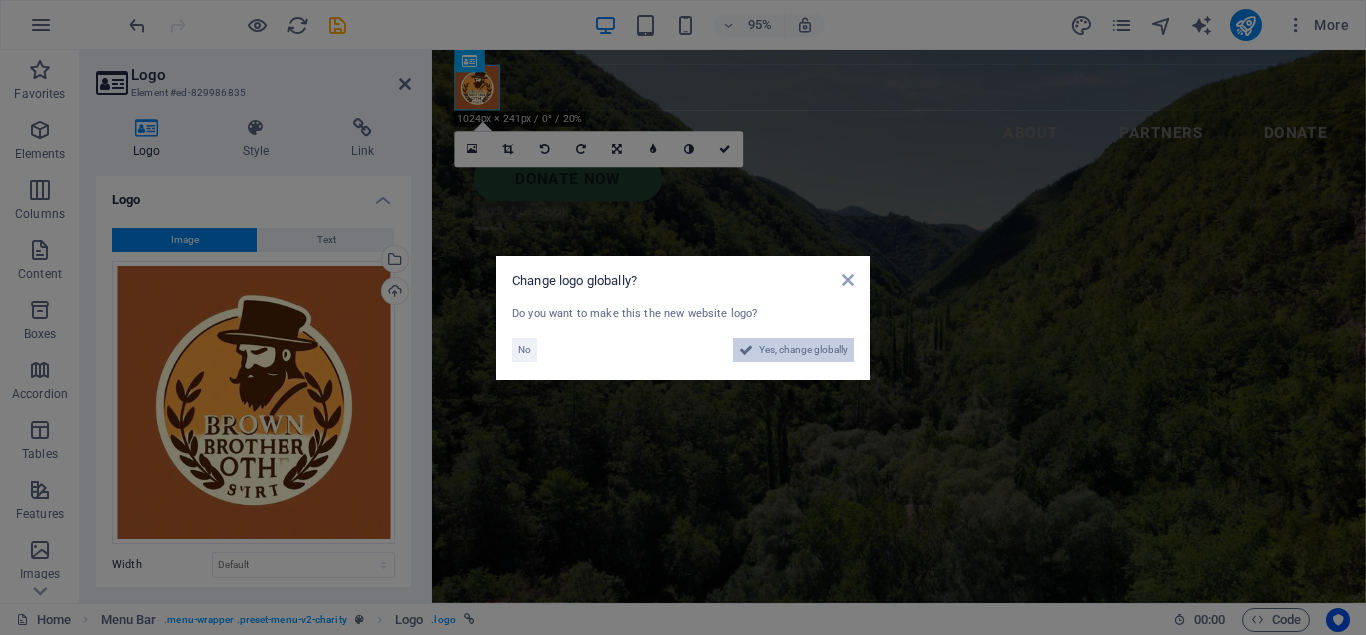 click on "Yes, change globally" at bounding box center [803, 350] 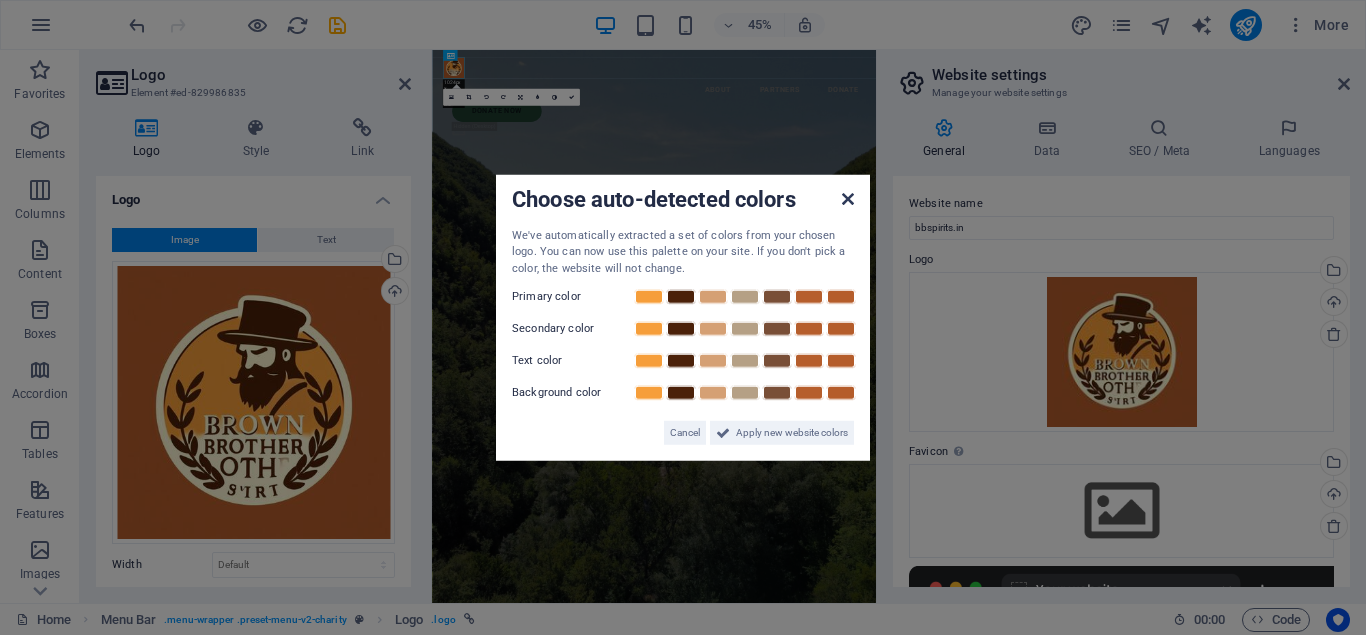 click at bounding box center [848, 198] 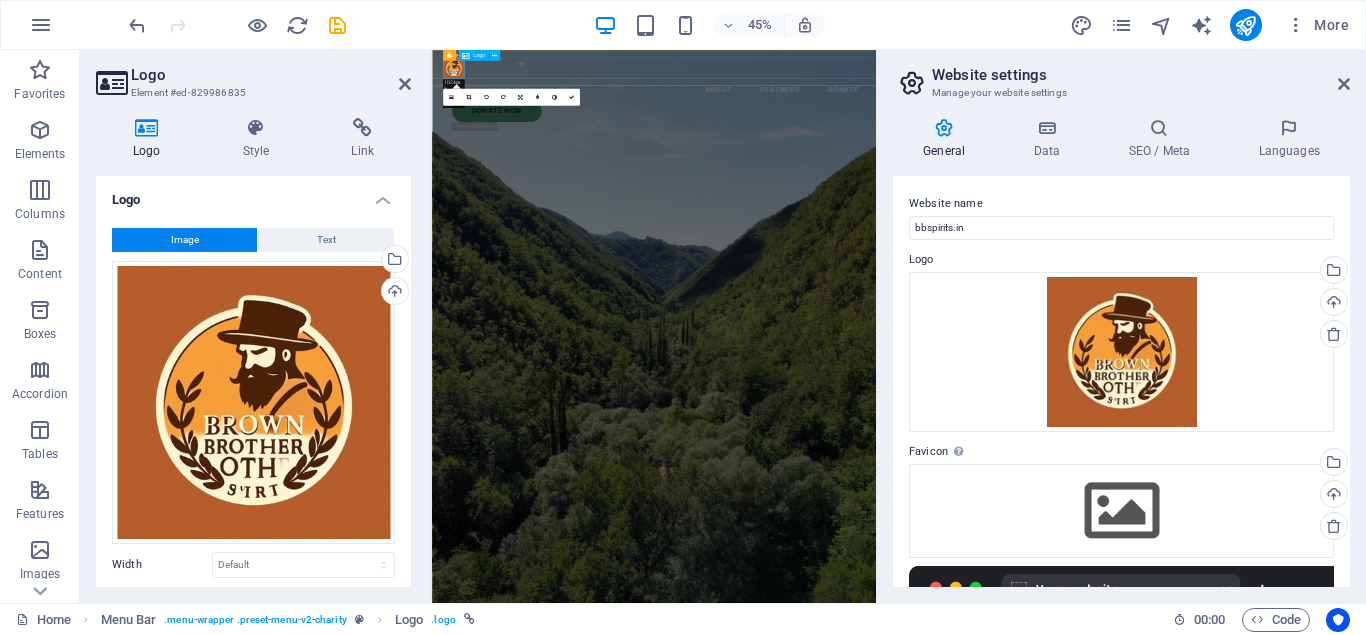 click at bounding box center [925, 90] 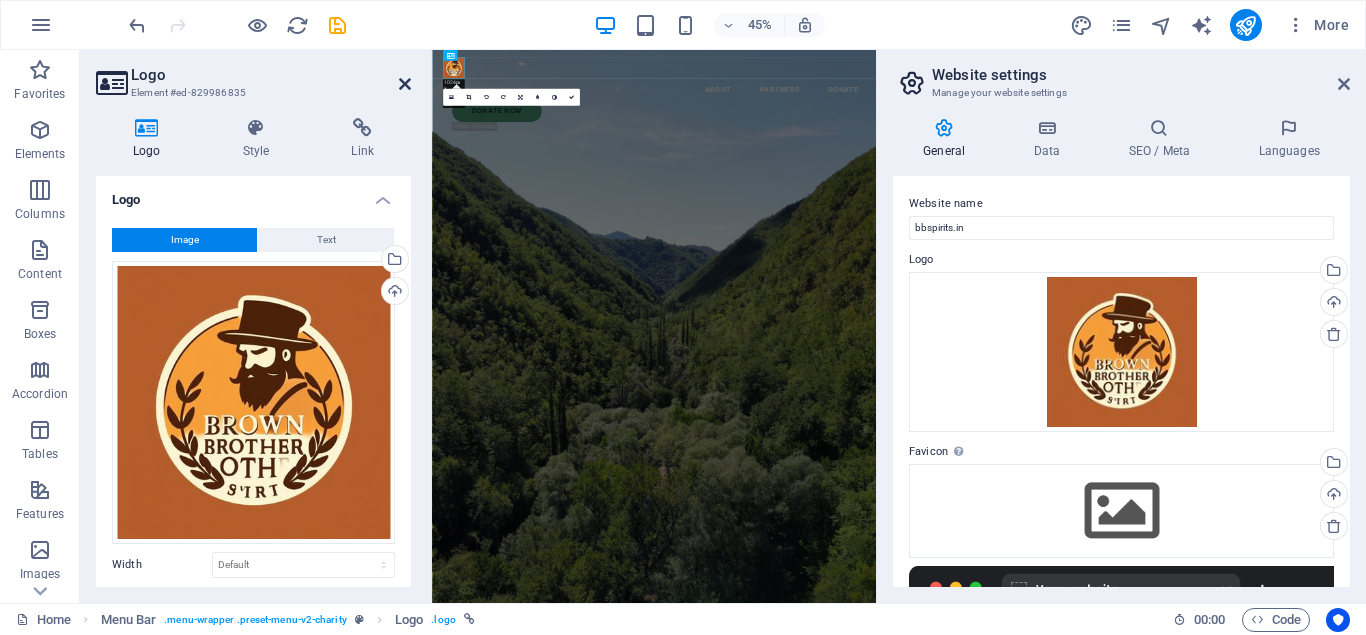 click at bounding box center (405, 84) 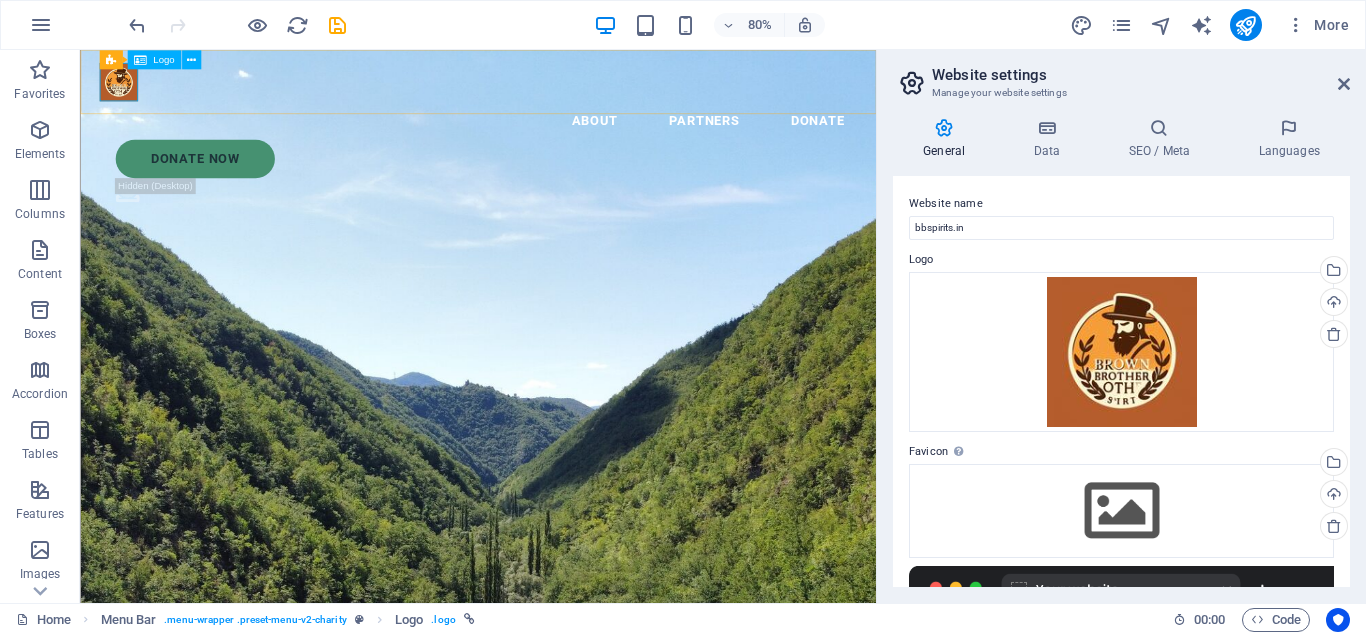 click at bounding box center [577, 90] 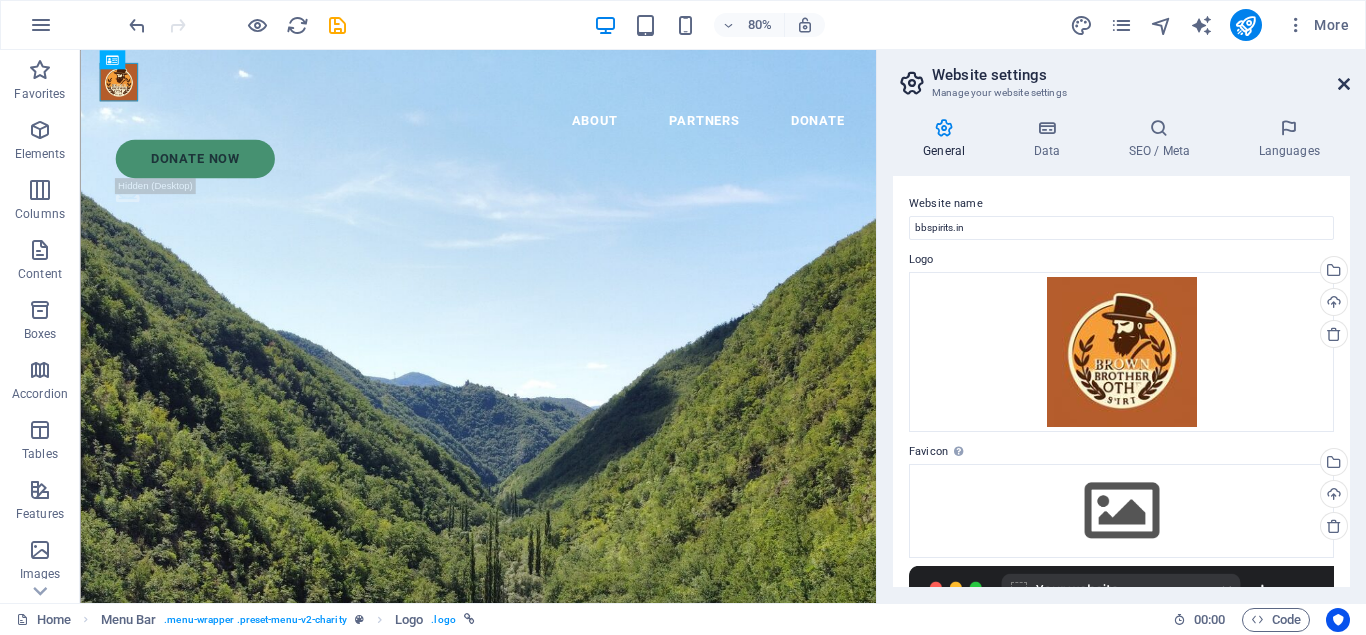 click at bounding box center [1344, 84] 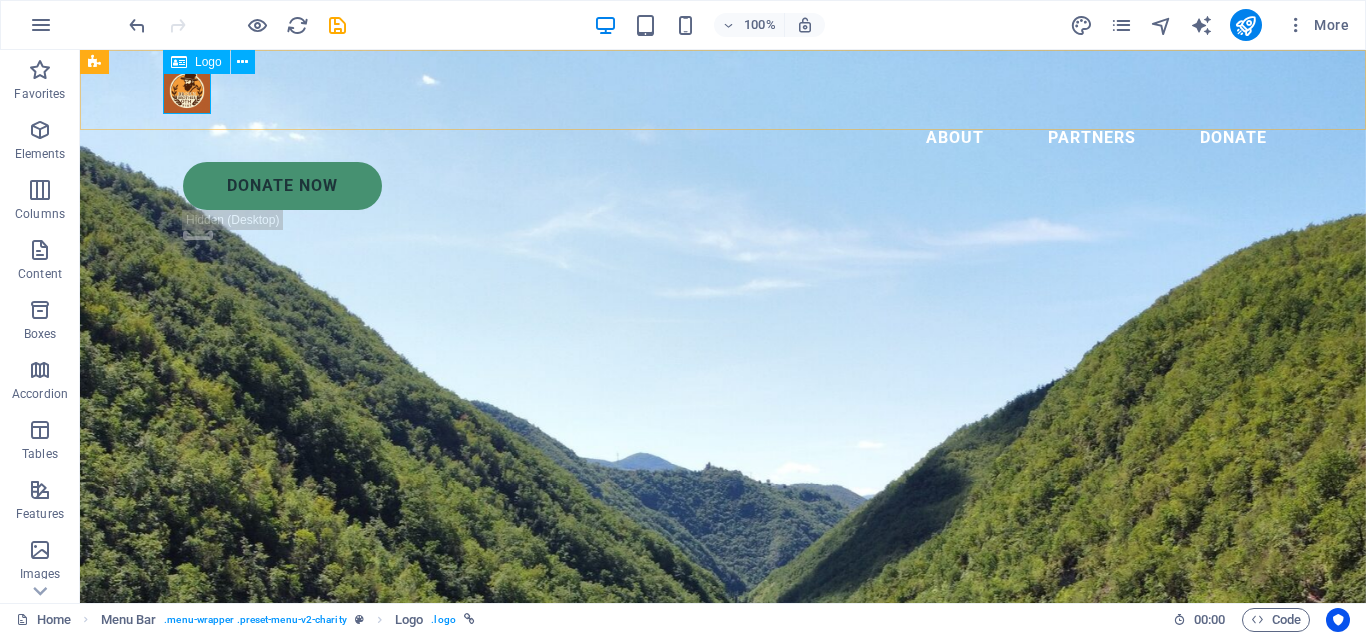 click at bounding box center [723, 90] 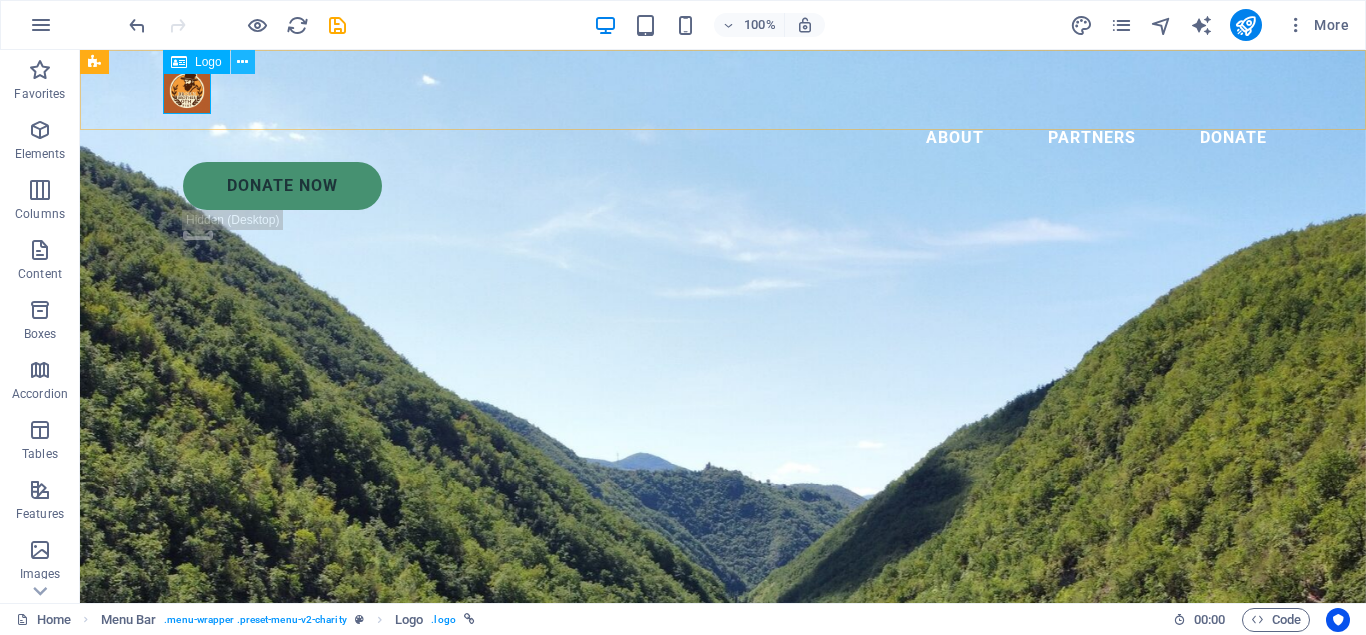 click at bounding box center [242, 62] 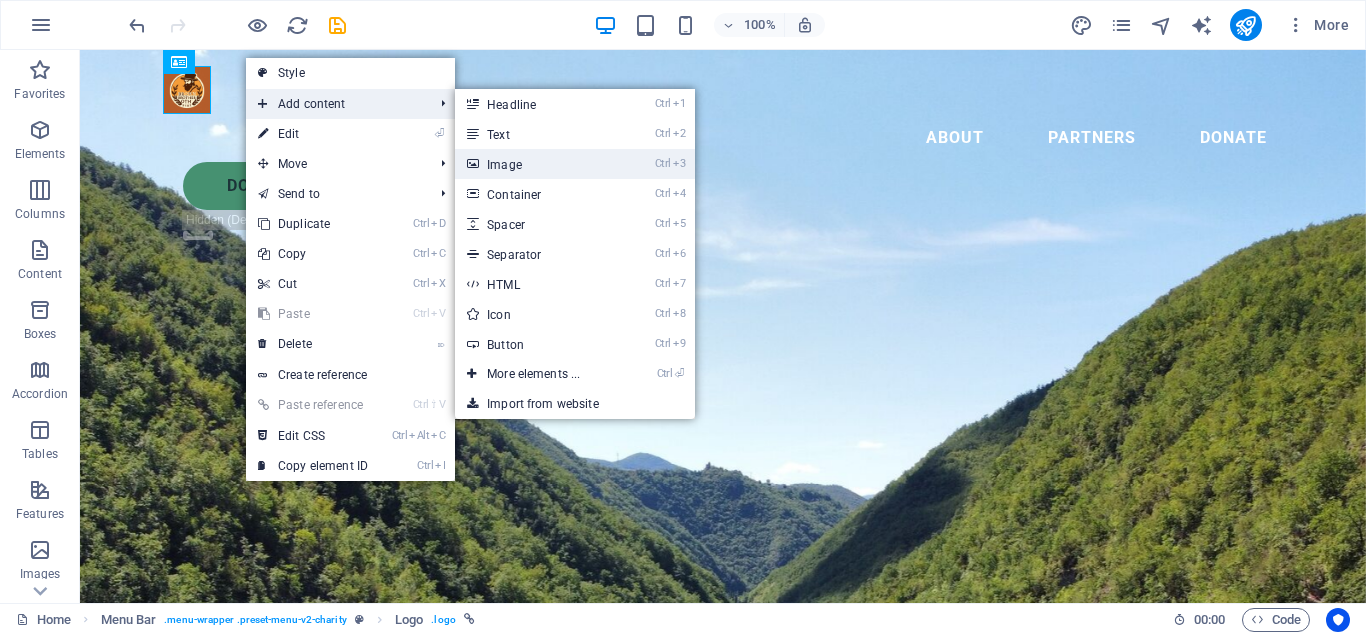 drag, startPoint x: 531, startPoint y: 166, endPoint x: 100, endPoint y: 121, distance: 433.34283 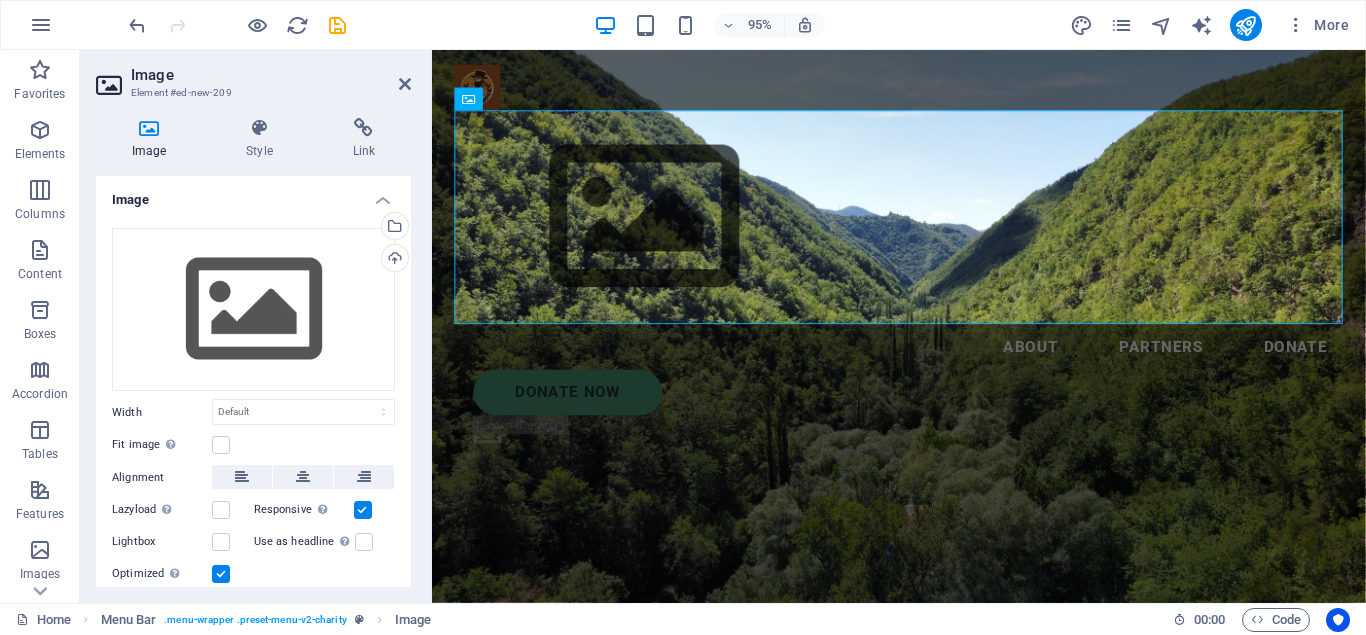 click on "Image" at bounding box center (271, 75) 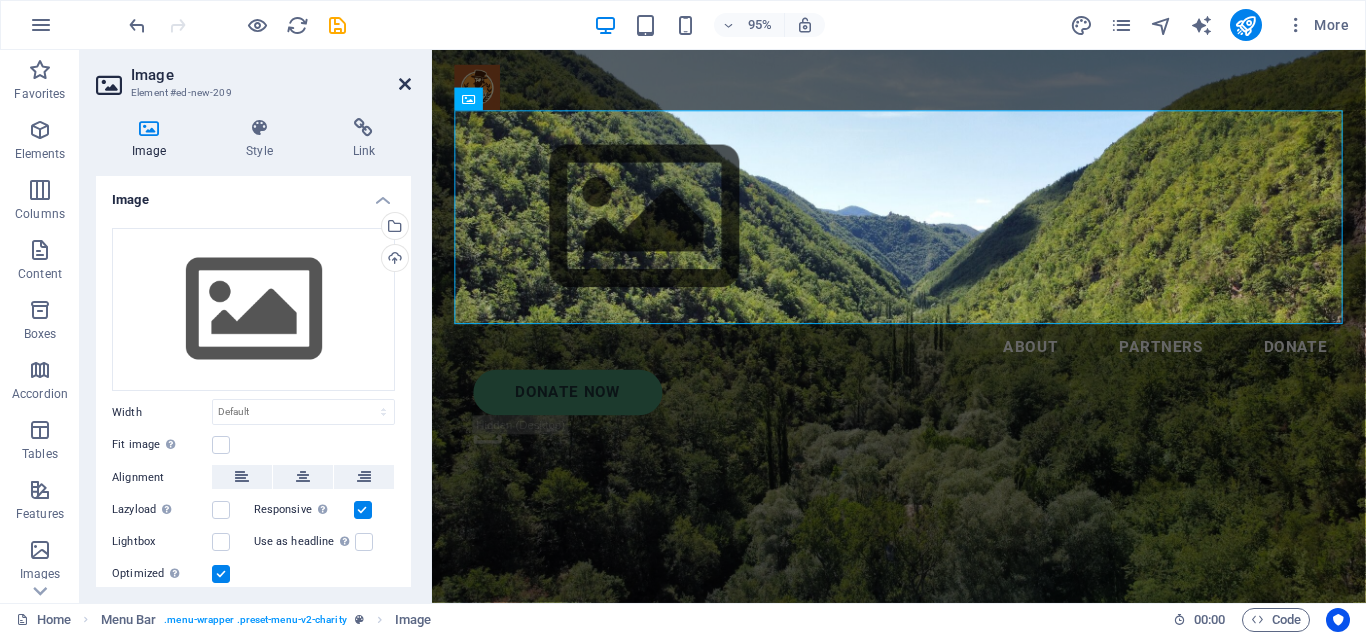 drag, startPoint x: 406, startPoint y: 85, endPoint x: 318, endPoint y: 35, distance: 101.21265 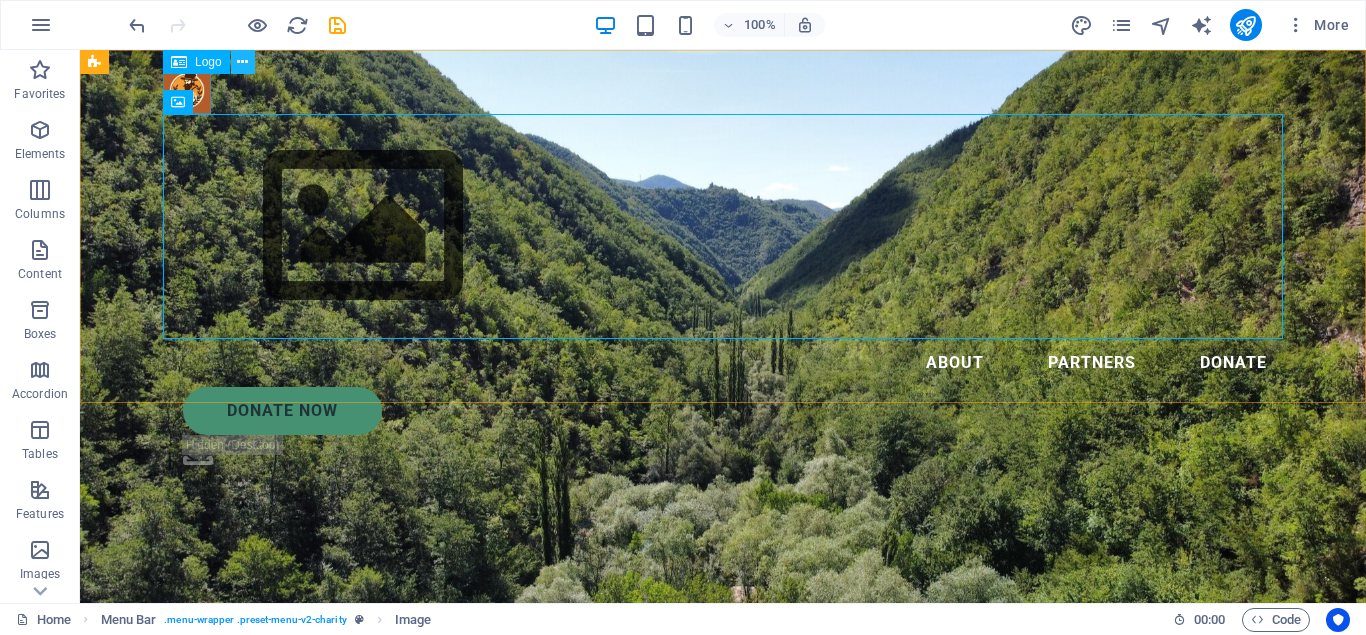 click at bounding box center (242, 62) 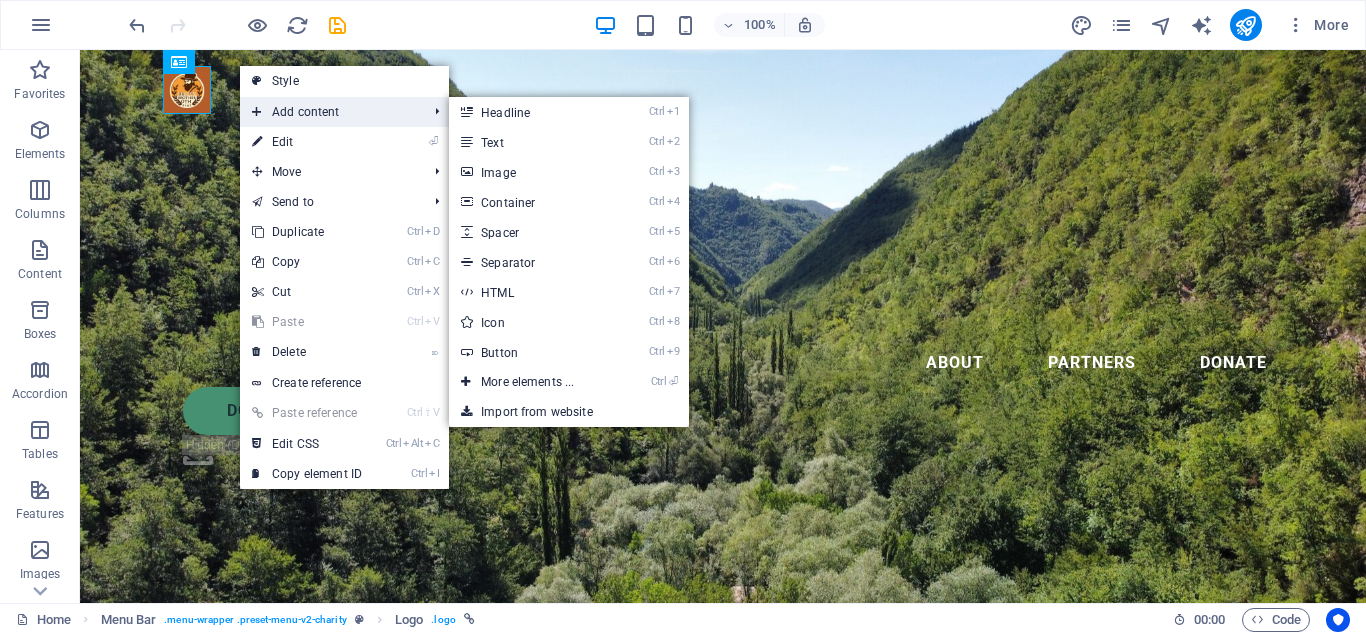 click on "Add content" at bounding box center [329, 112] 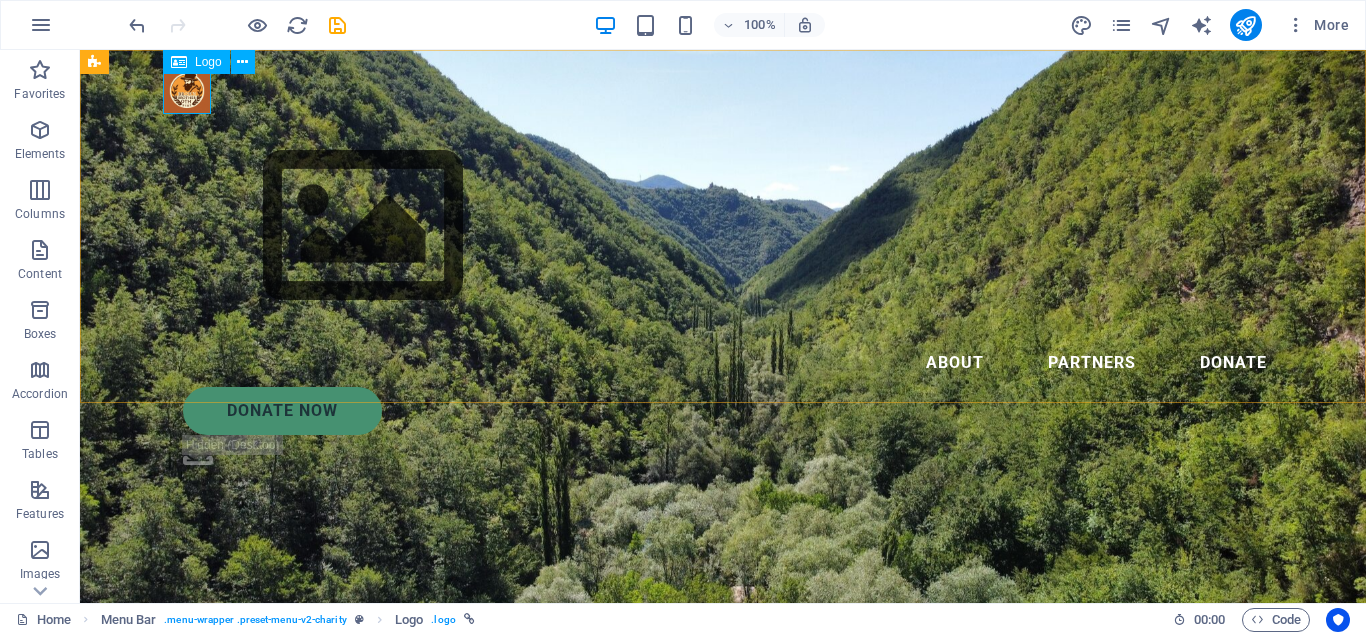 click at bounding box center [723, 90] 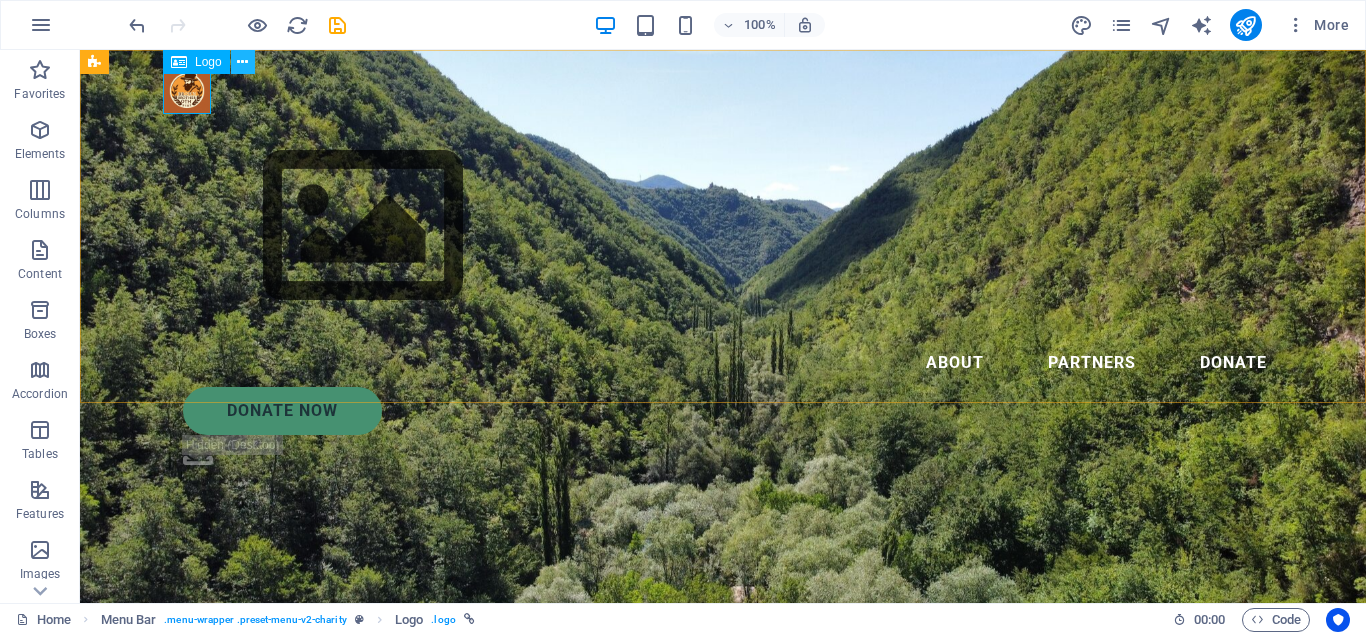 click at bounding box center (242, 62) 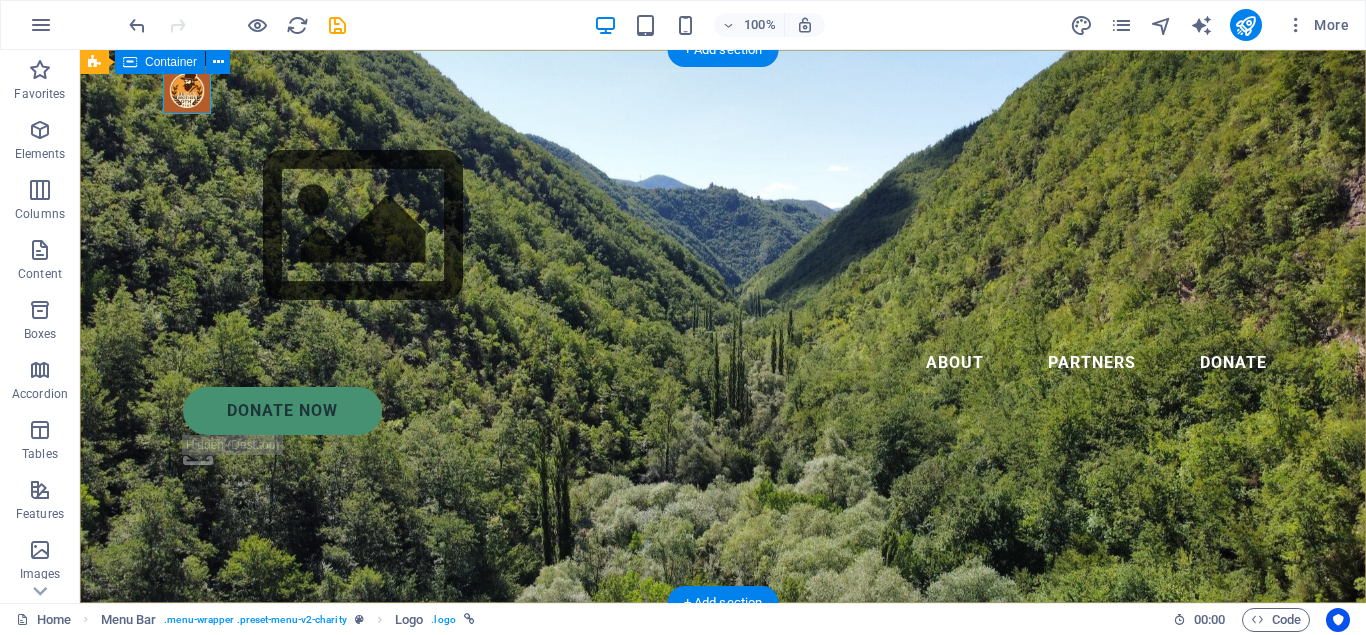 click on "Charity is the act of giving to those in need Lorem ipsum dolor sit amet consectetur. Bibendum adipiscing morbi orci nibh eget posuere arcu volutpat nulla. Tortor cras suscipit augue sodales risus auctor. Fusce nunc vitae non dui ornare tellus nibh purus lectus." at bounding box center [723, 833] 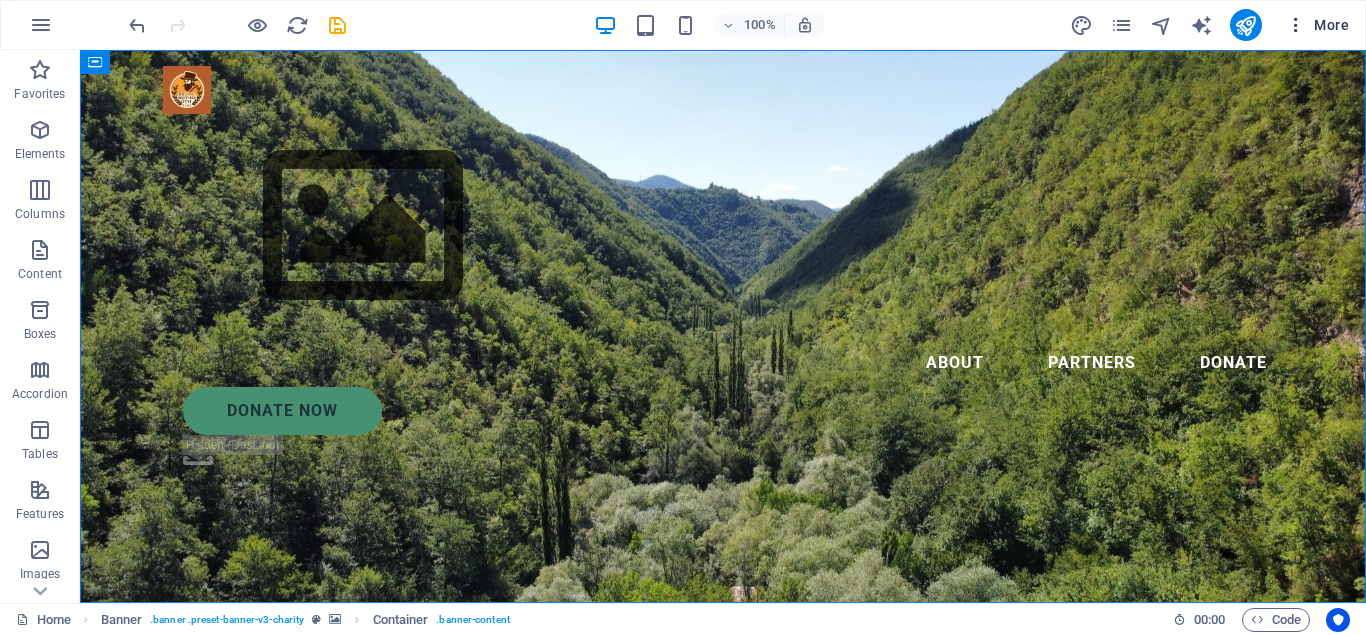 click on "More" at bounding box center (1317, 25) 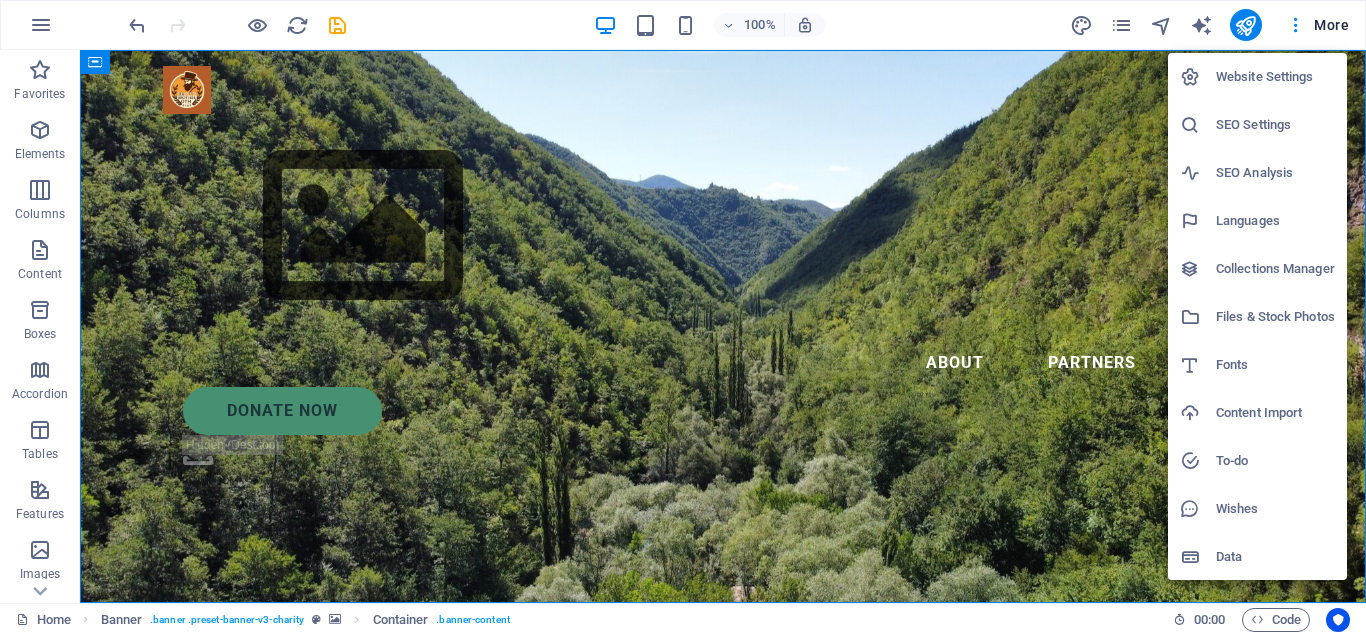 click on "Website Settings" at bounding box center (1275, 77) 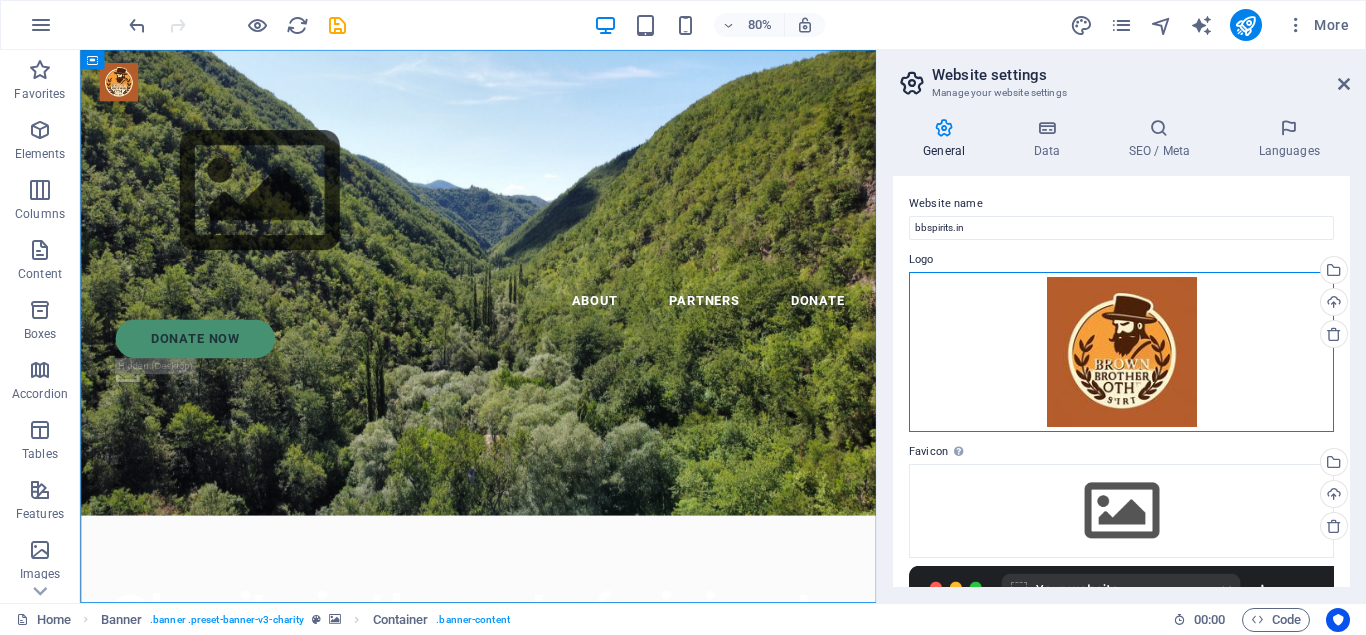 click on "Drag files here, click to choose files or select files from Files or our free stock photos & videos" at bounding box center (1121, 352) 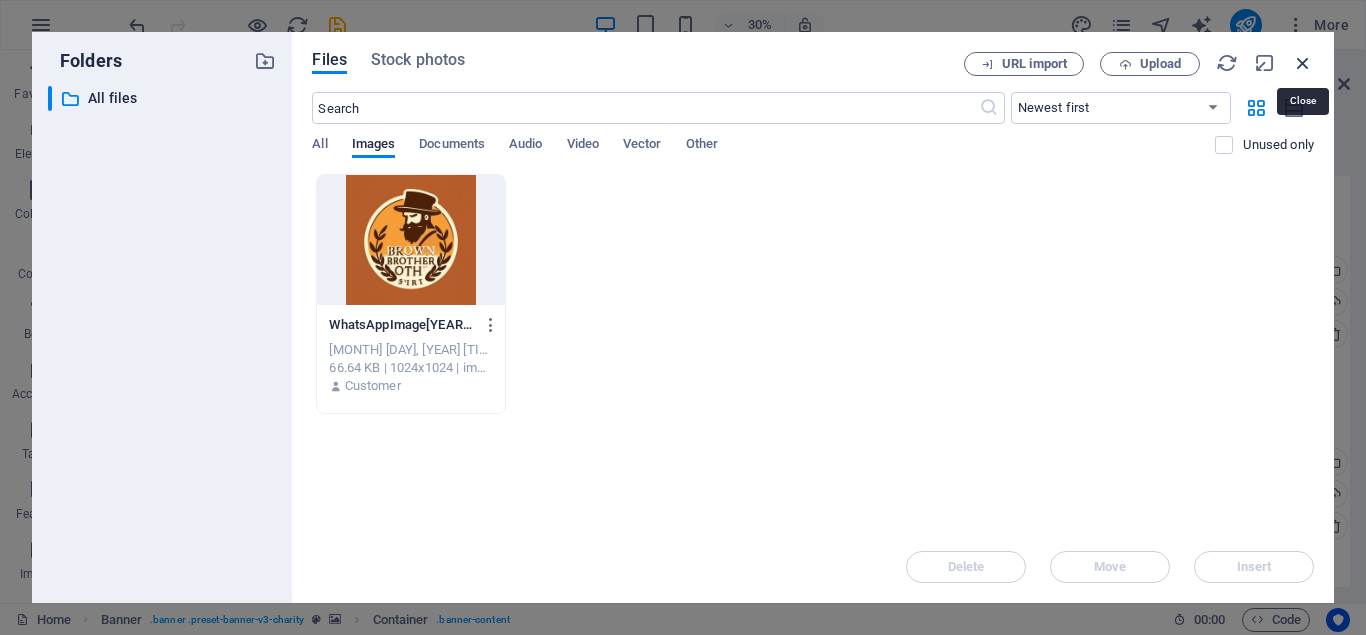 click at bounding box center [1303, 63] 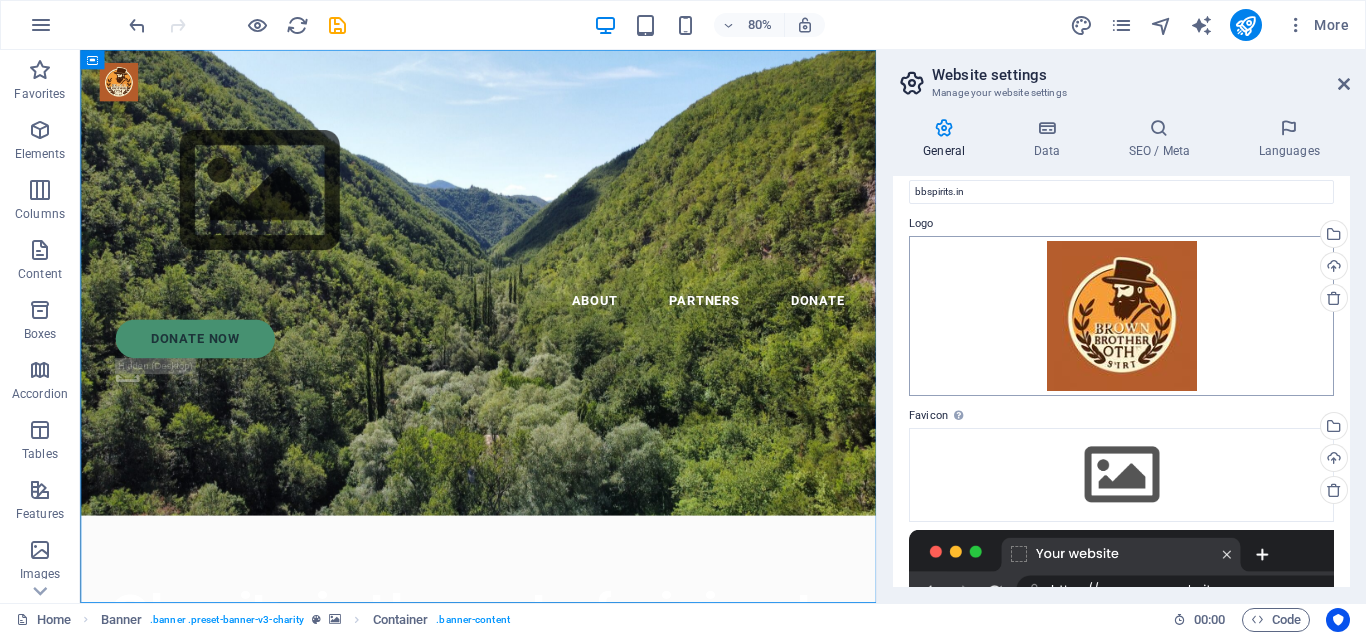 scroll, scrollTop: 0, scrollLeft: 0, axis: both 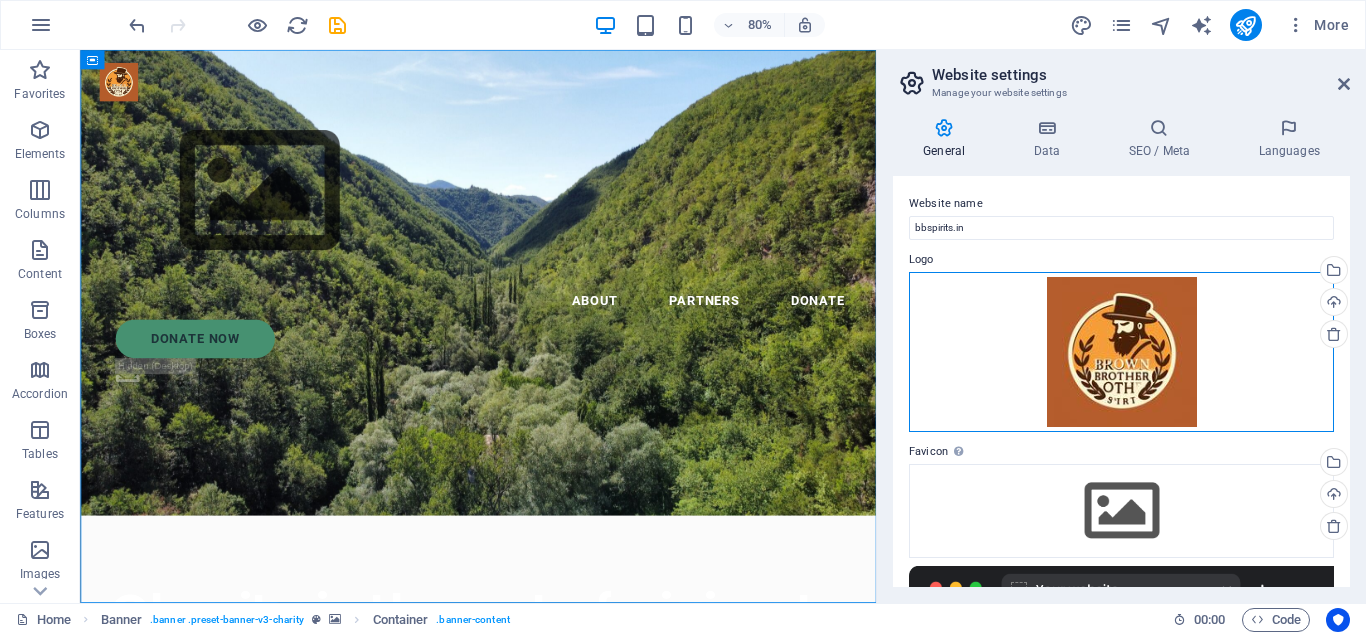 click on "Drag files here, click to choose files or select files from Files or our free stock photos & videos" at bounding box center (1121, 352) 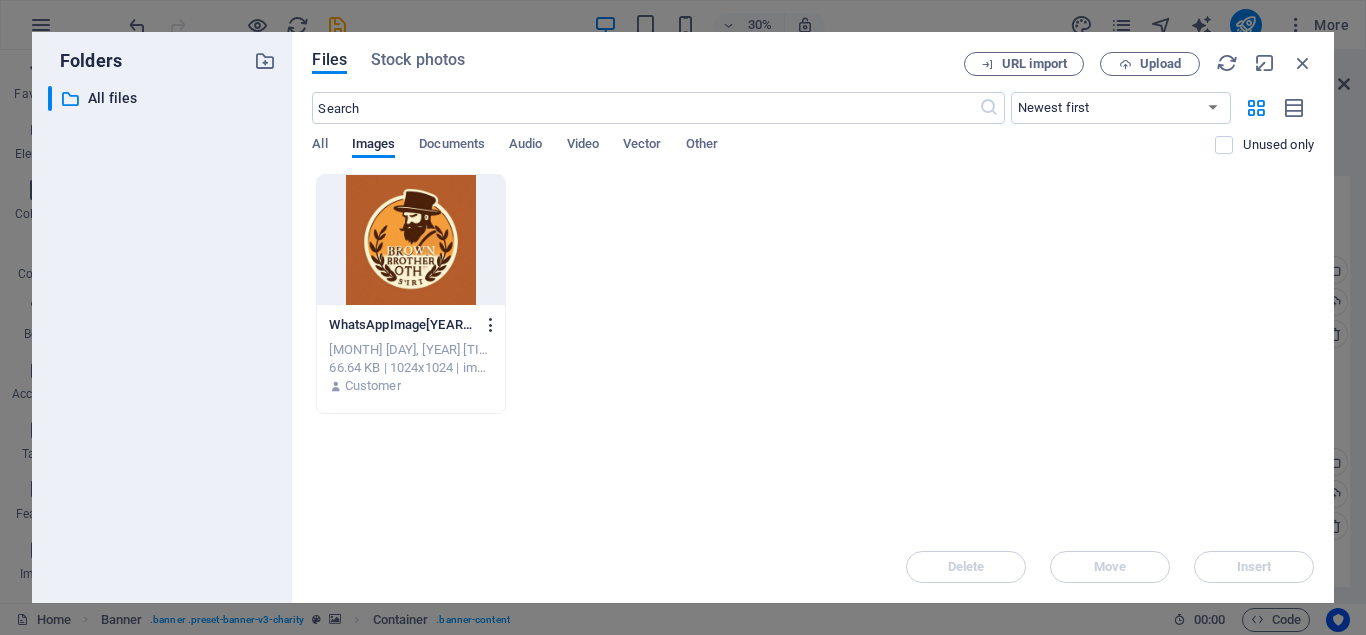 click at bounding box center [491, 325] 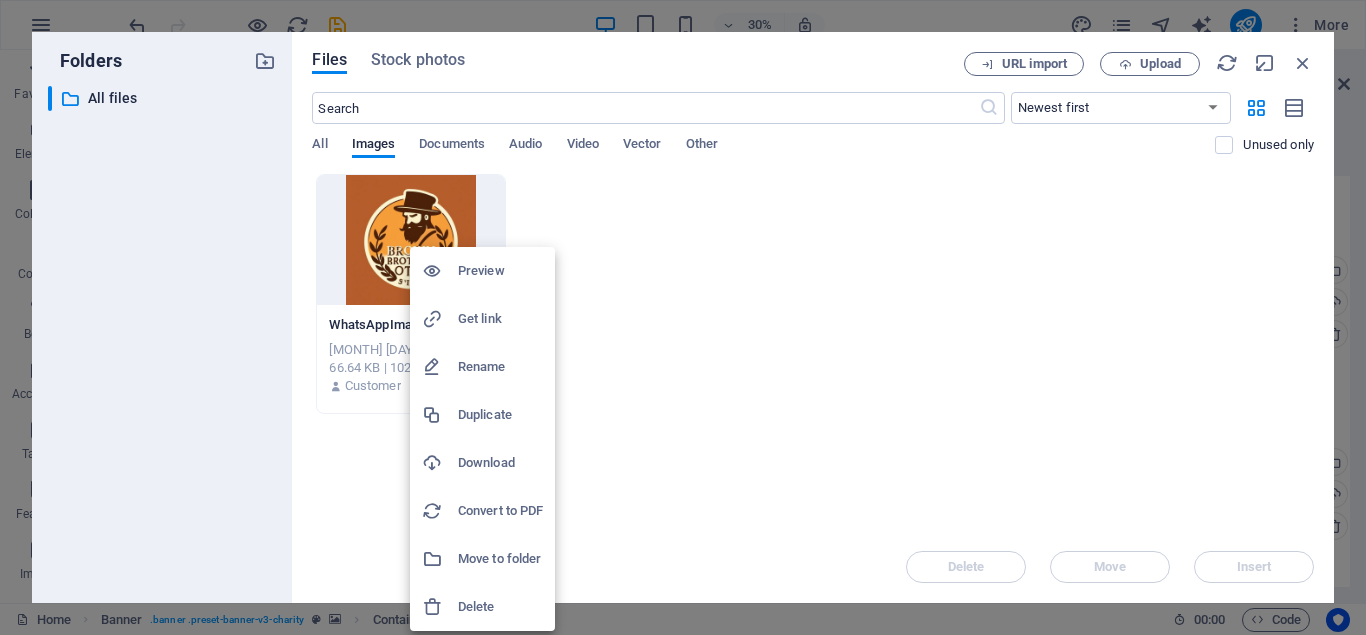 click on "Delete" at bounding box center (500, 607) 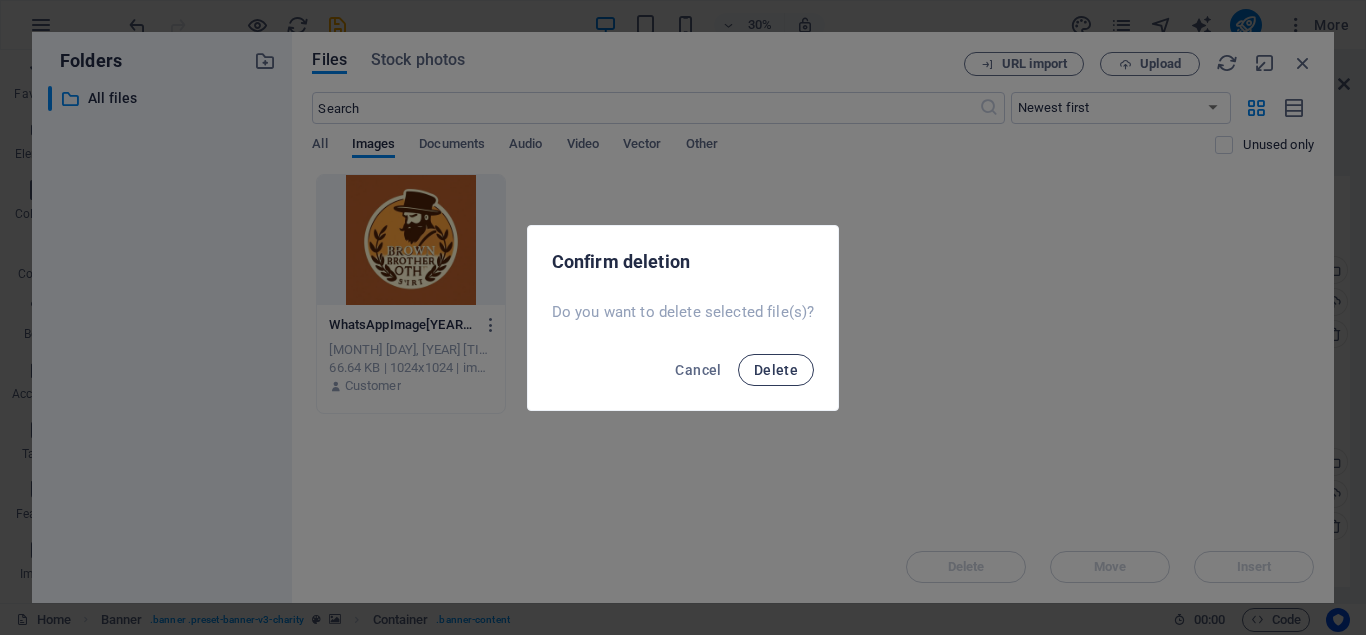 drag, startPoint x: 794, startPoint y: 372, endPoint x: 795, endPoint y: 362, distance: 10.049875 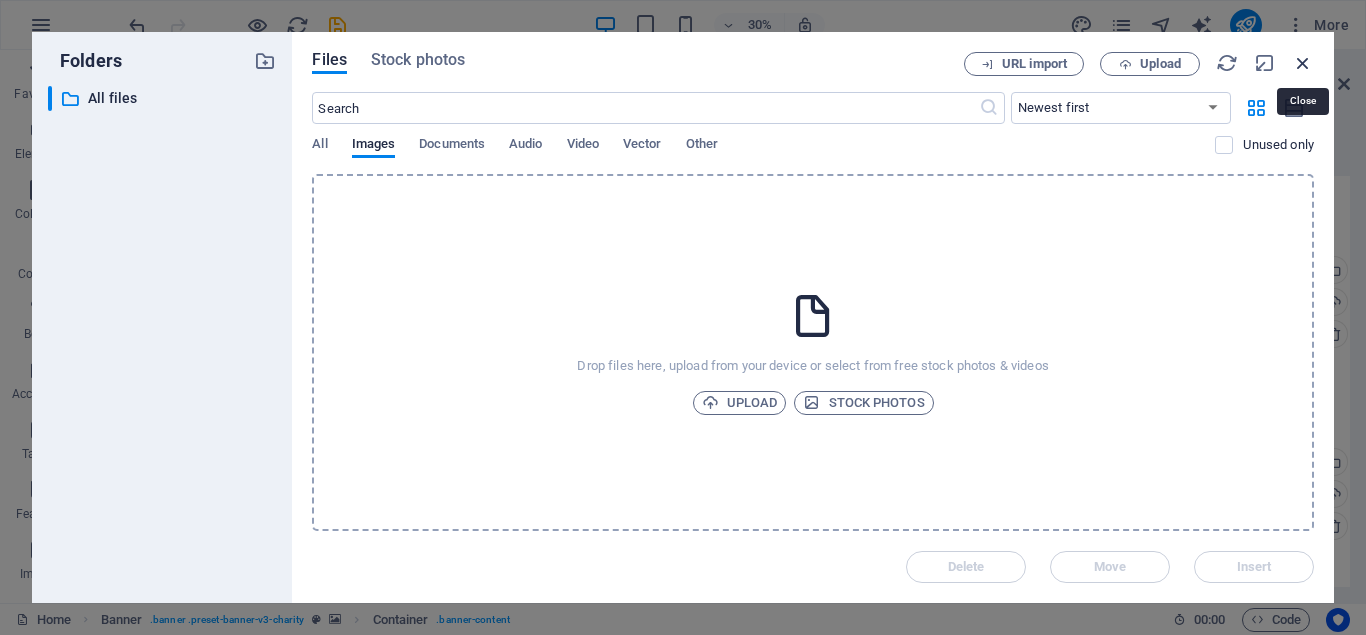 click at bounding box center (1303, 63) 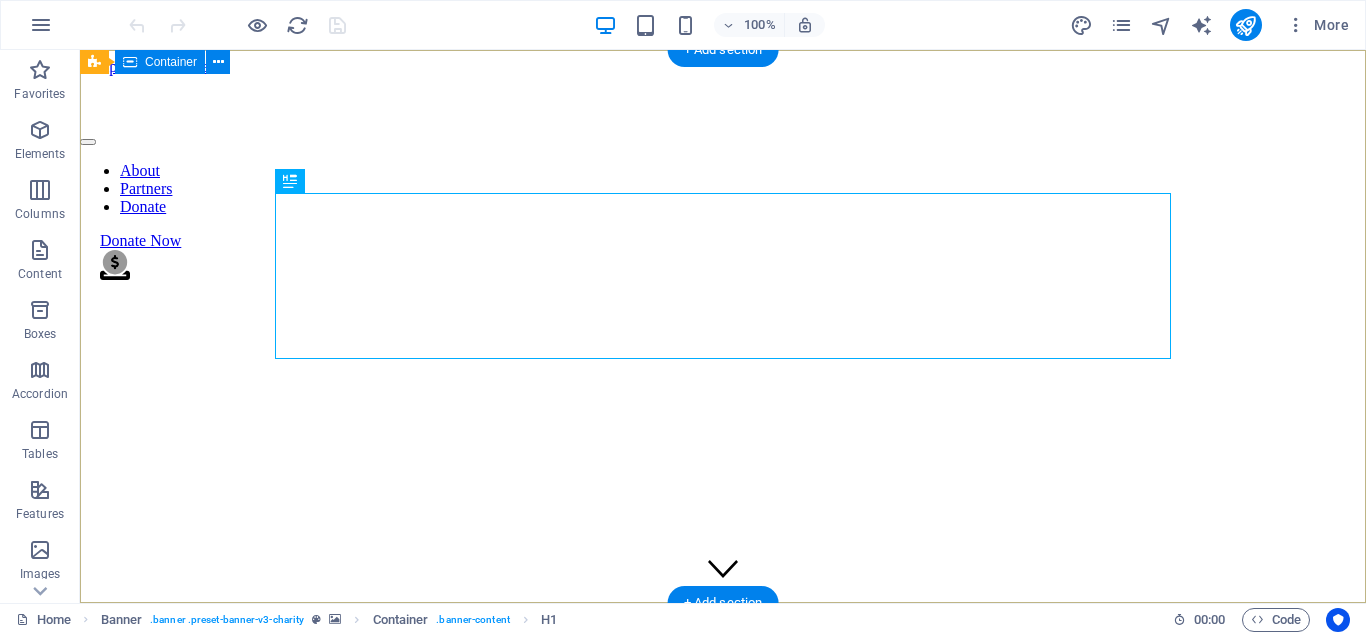 scroll, scrollTop: 0, scrollLeft: 0, axis: both 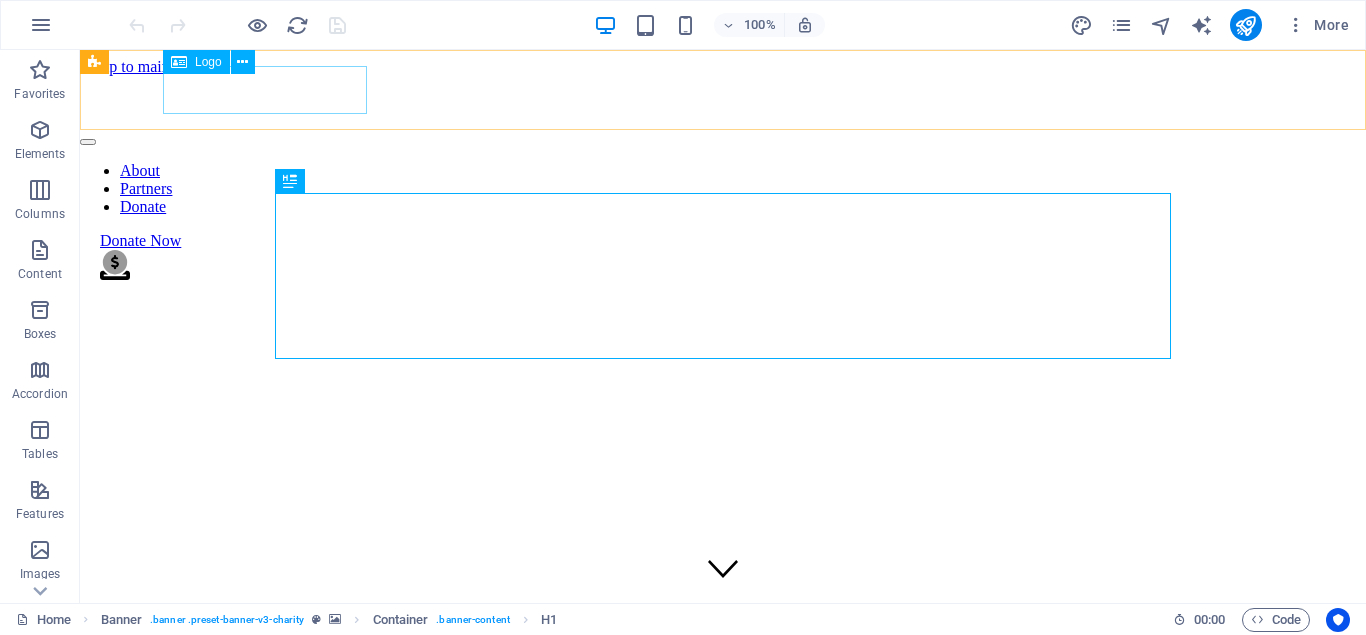 click at bounding box center [723, 102] 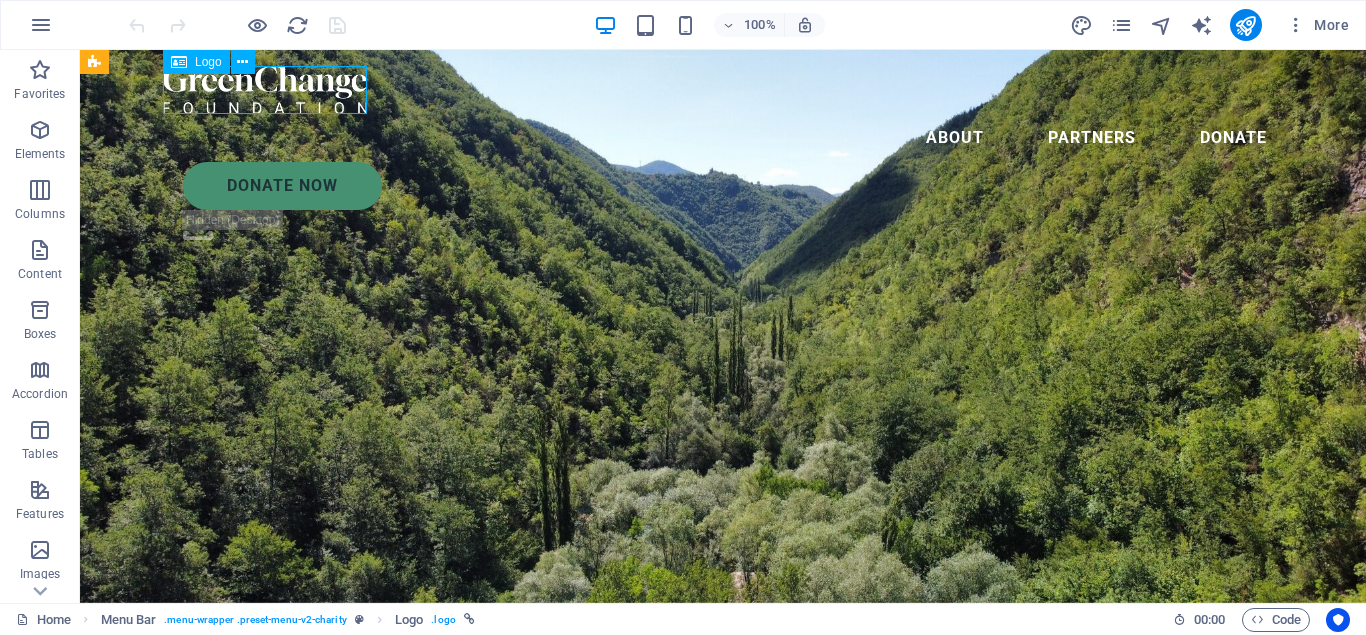 click at bounding box center (723, 90) 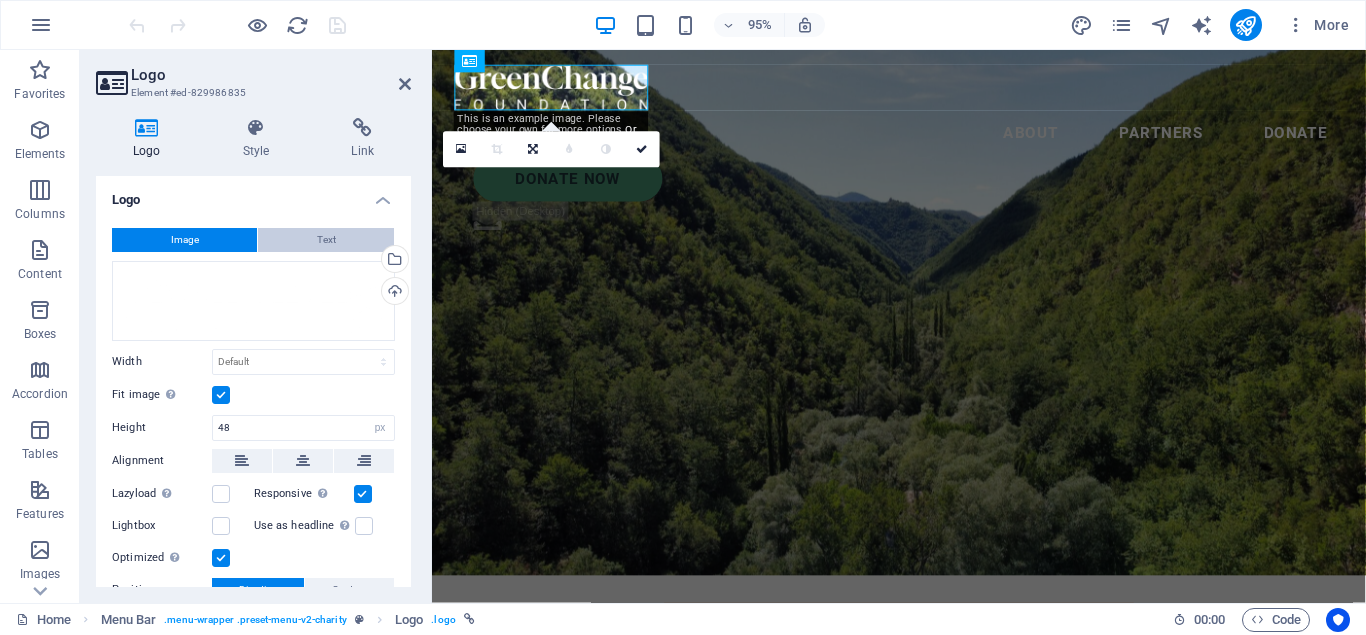 click on "Text" at bounding box center [326, 240] 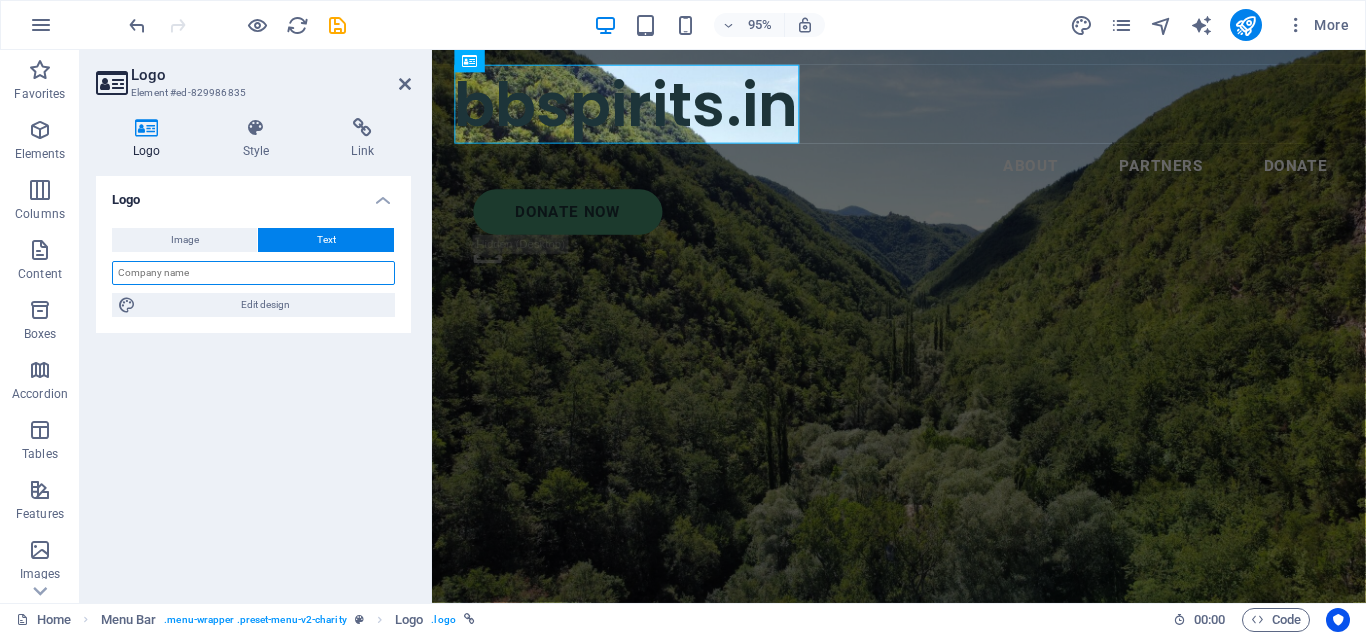 click at bounding box center (253, 273) 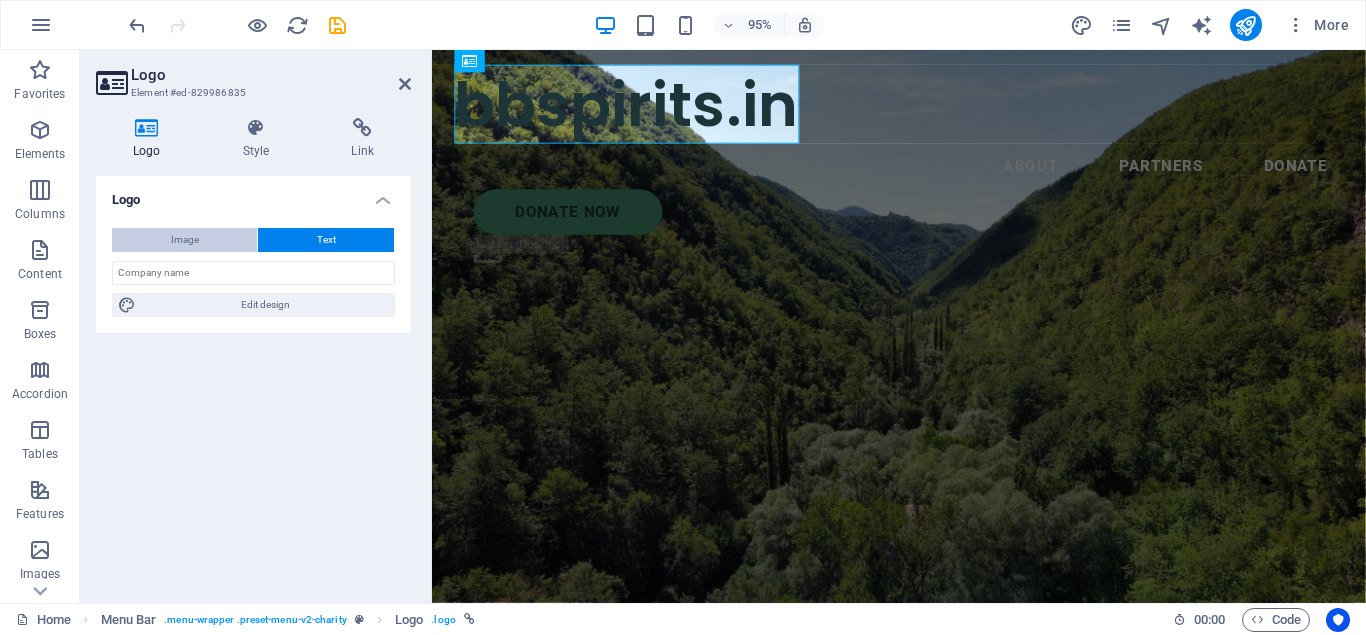 click on "Image" at bounding box center [185, 240] 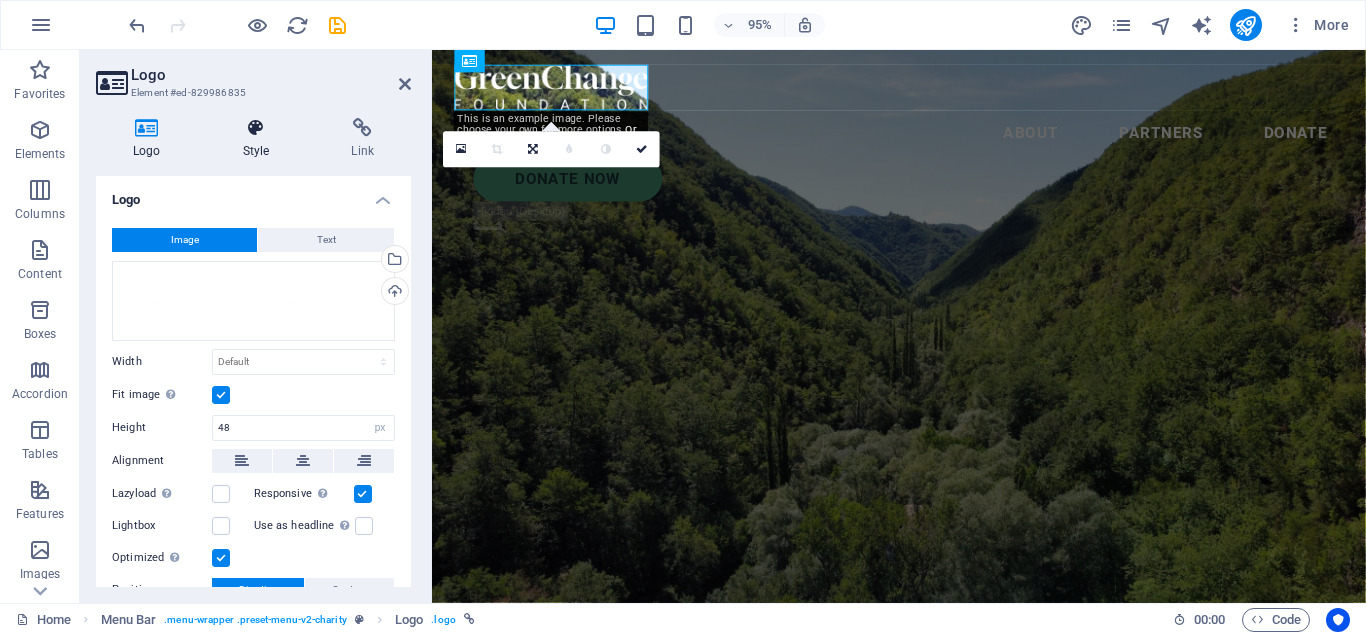 click on "Style" at bounding box center [260, 139] 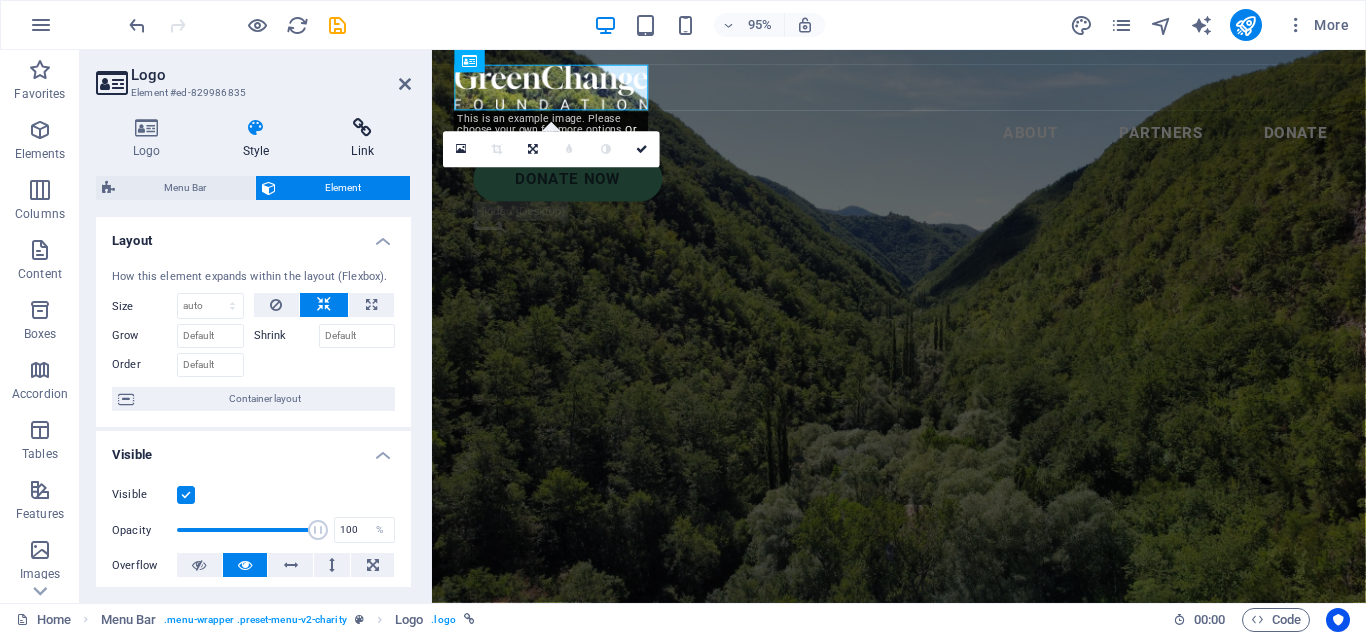 click on "Link" at bounding box center (362, 139) 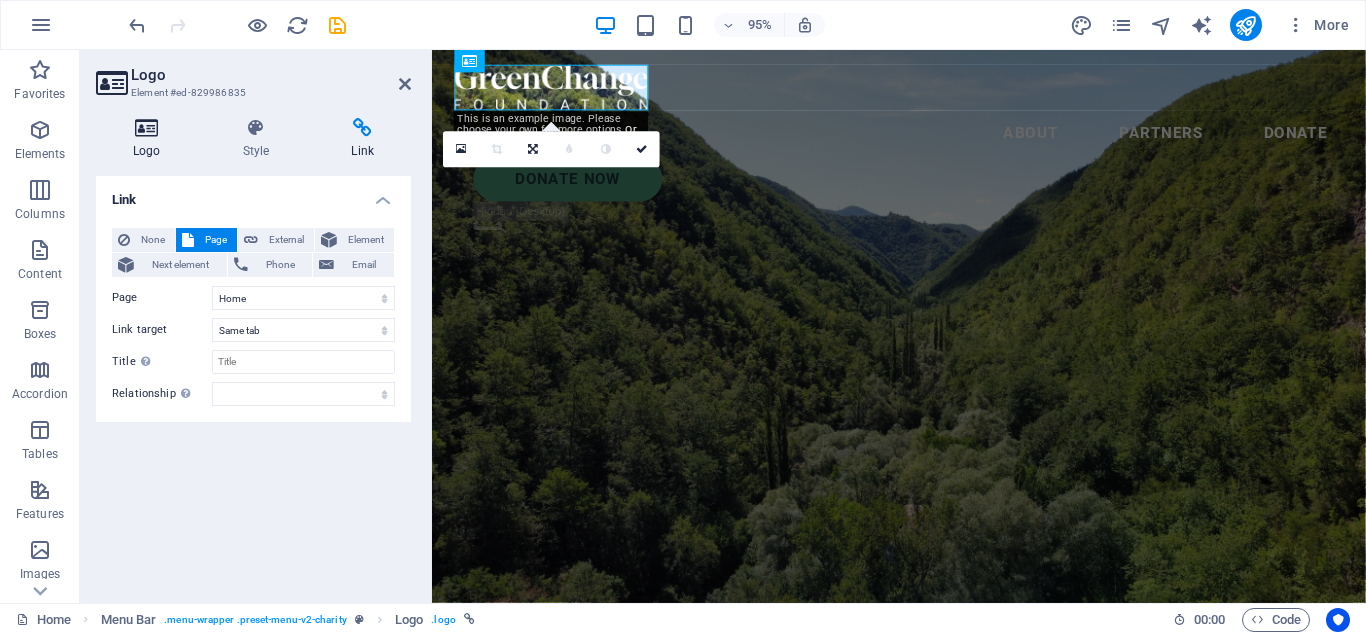 click on "Logo" at bounding box center [151, 139] 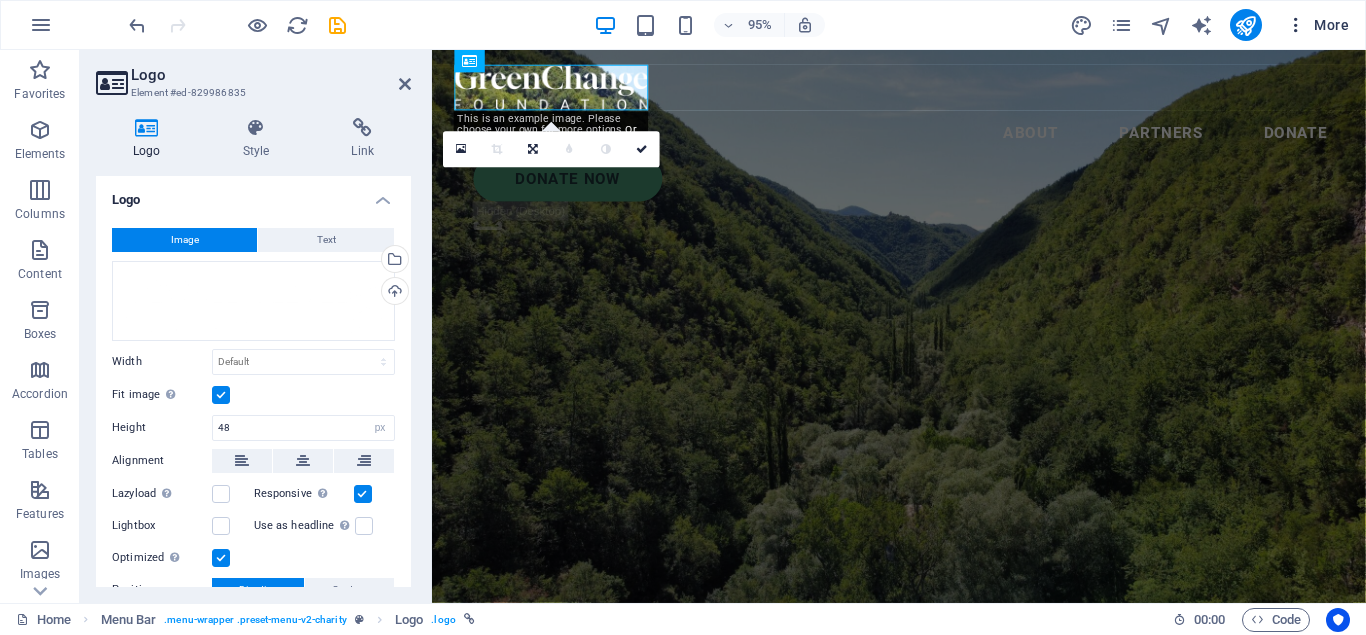 click at bounding box center [1296, 25] 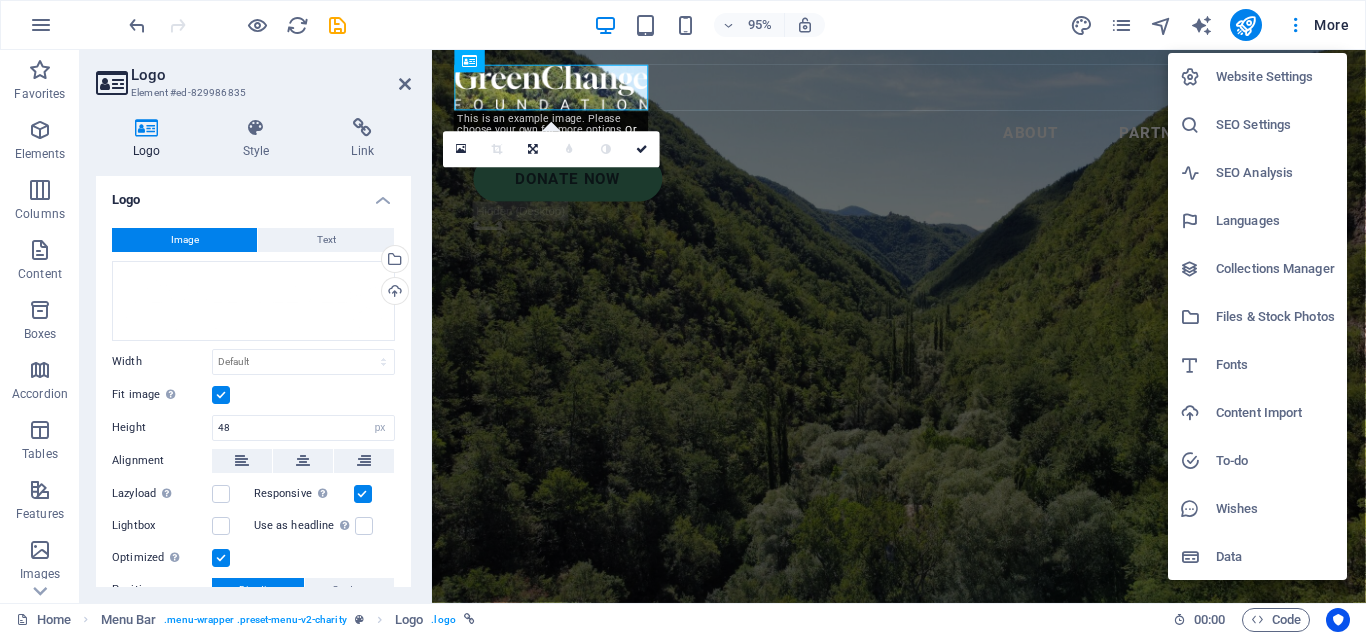 click on "Website Settings" at bounding box center (1275, 77) 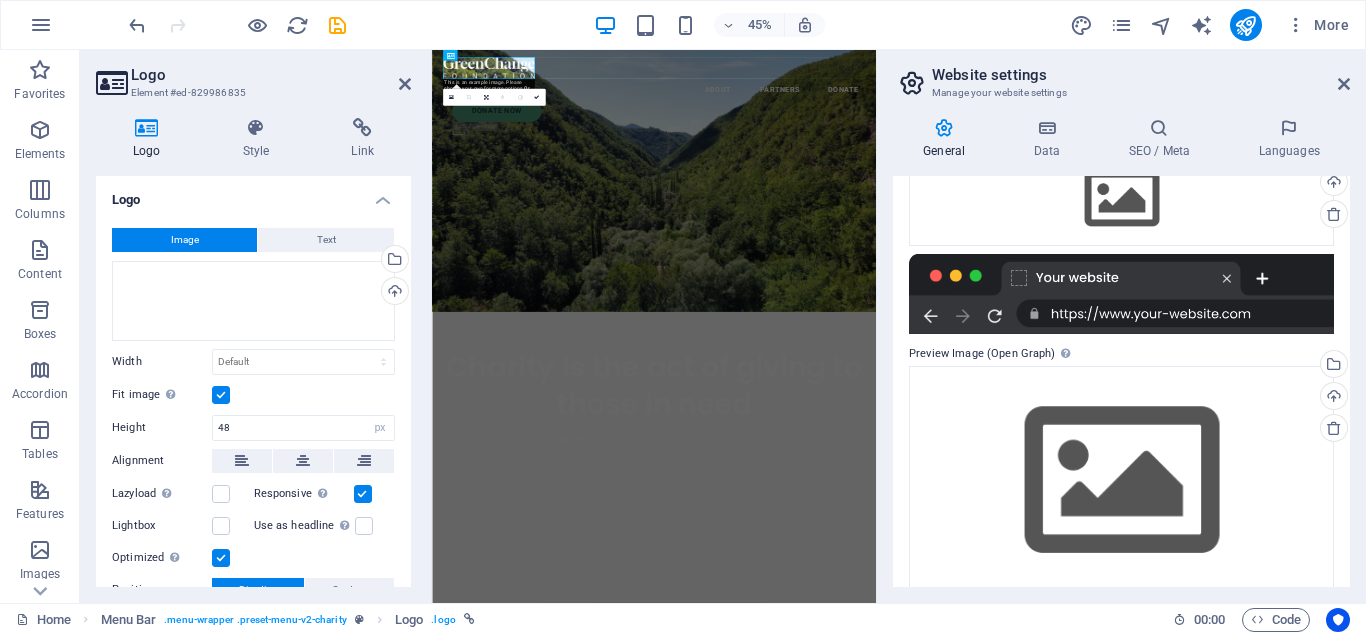 scroll, scrollTop: 271, scrollLeft: 0, axis: vertical 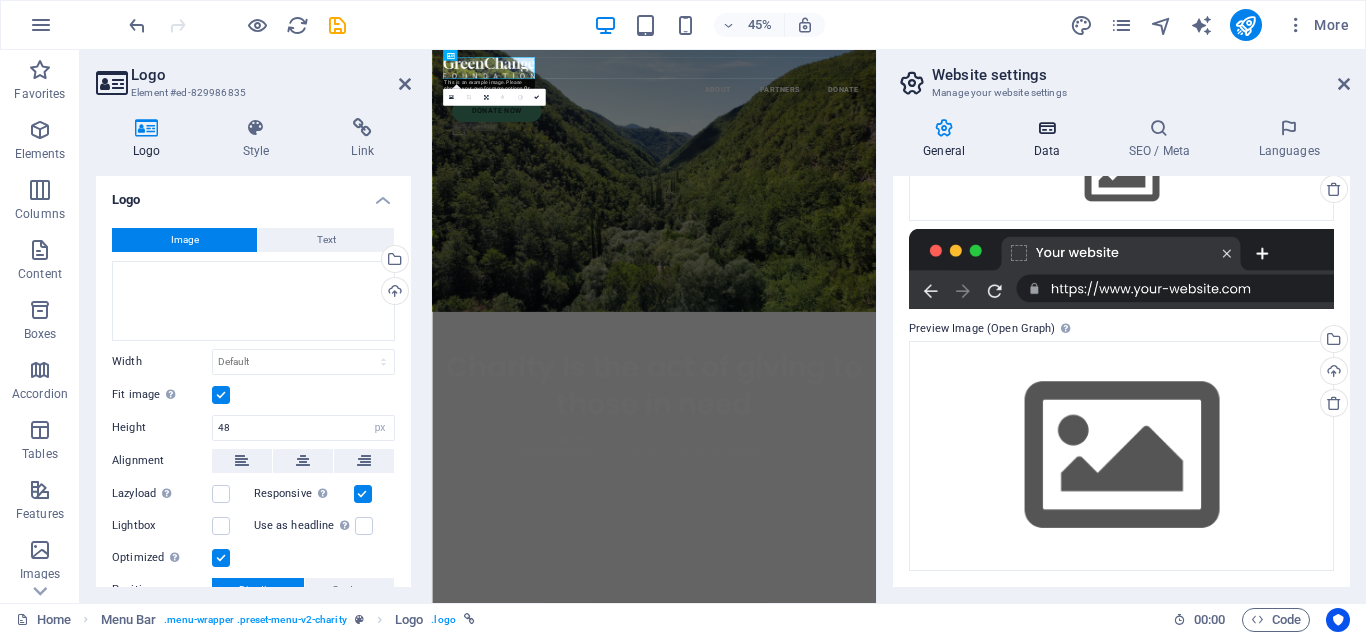 click on "Data" at bounding box center (1050, 139) 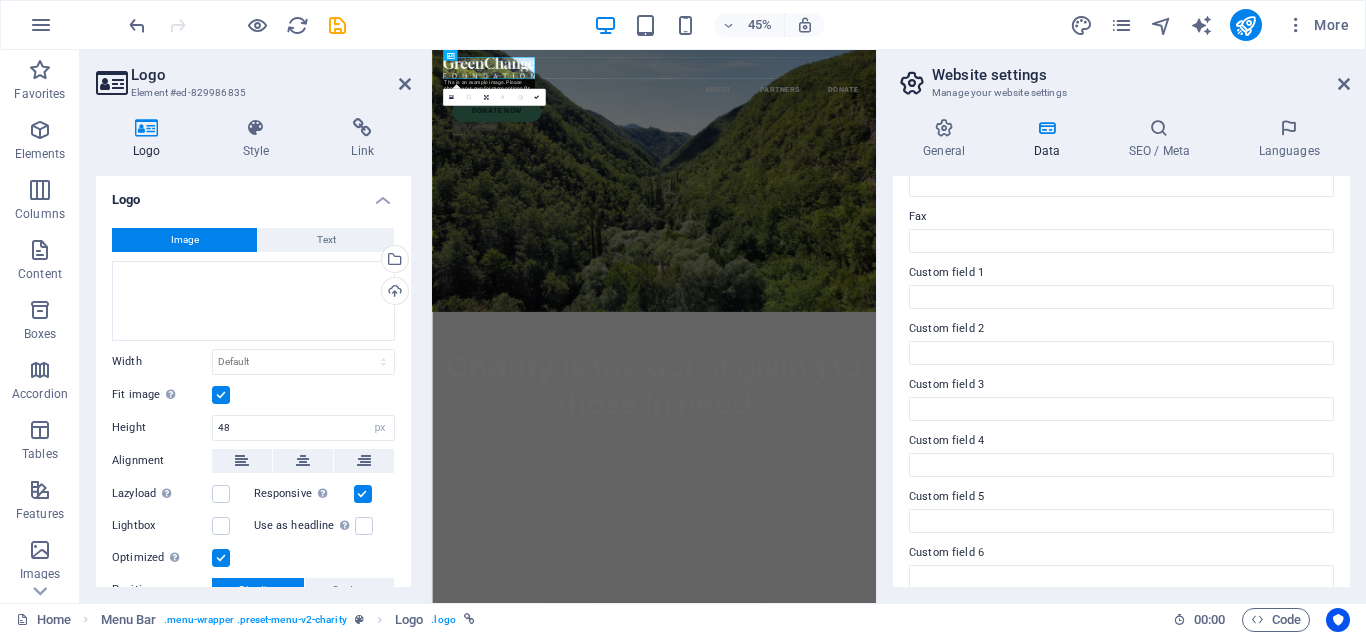 scroll, scrollTop: 550, scrollLeft: 0, axis: vertical 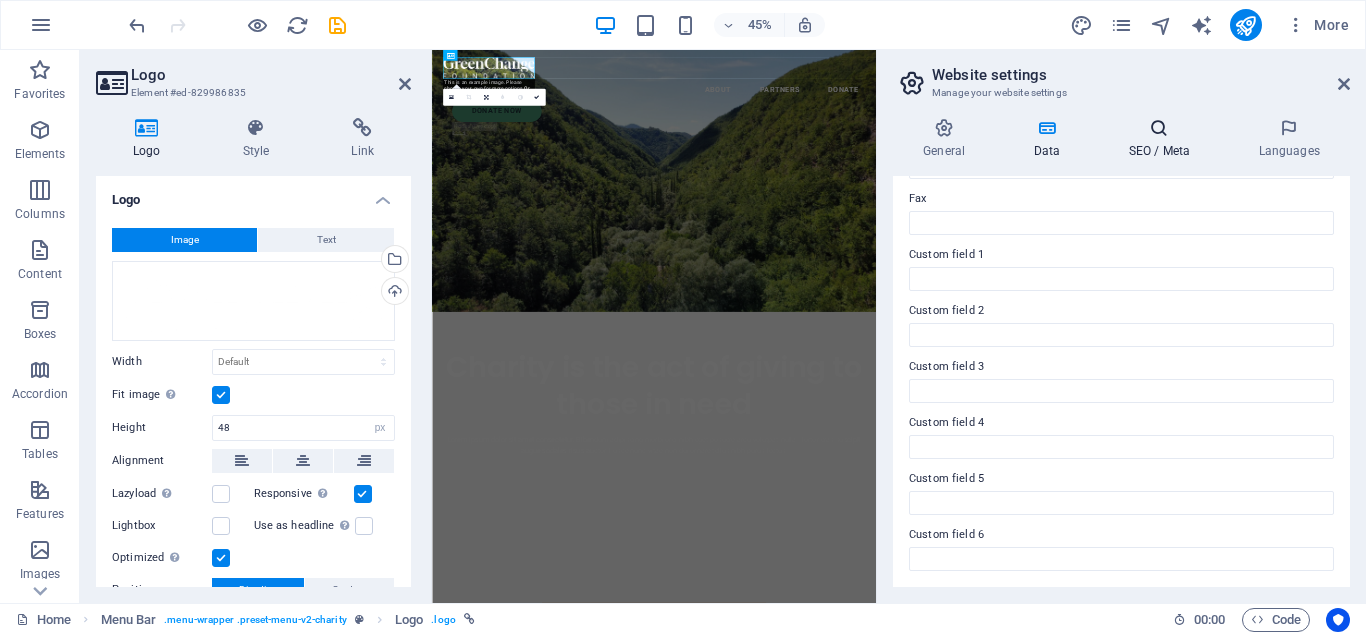click on "SEO / Meta" at bounding box center (1163, 139) 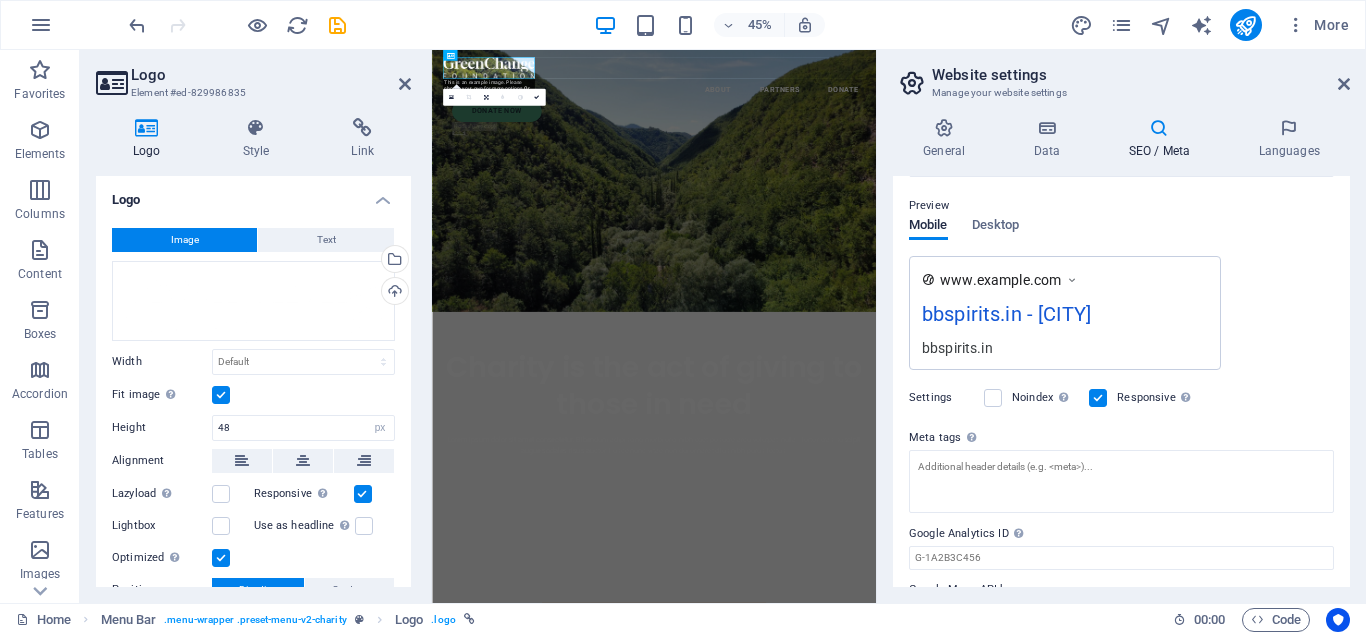 scroll, scrollTop: 325, scrollLeft: 0, axis: vertical 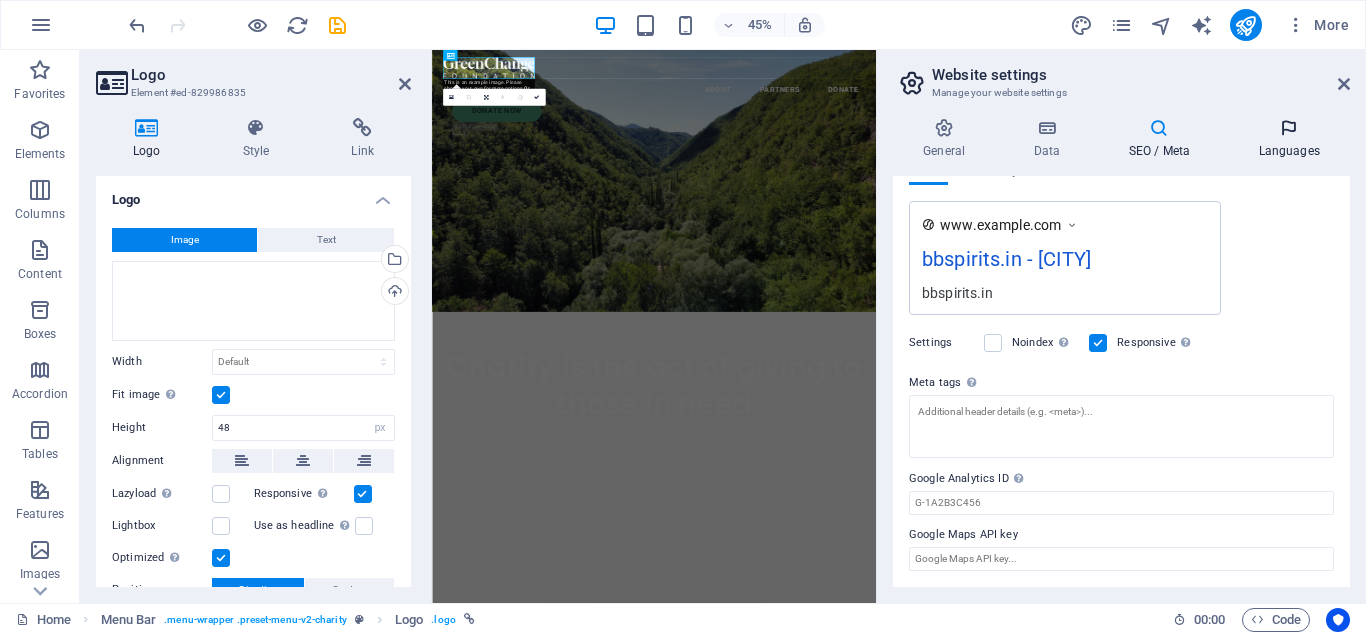 click on "Languages" at bounding box center [1289, 139] 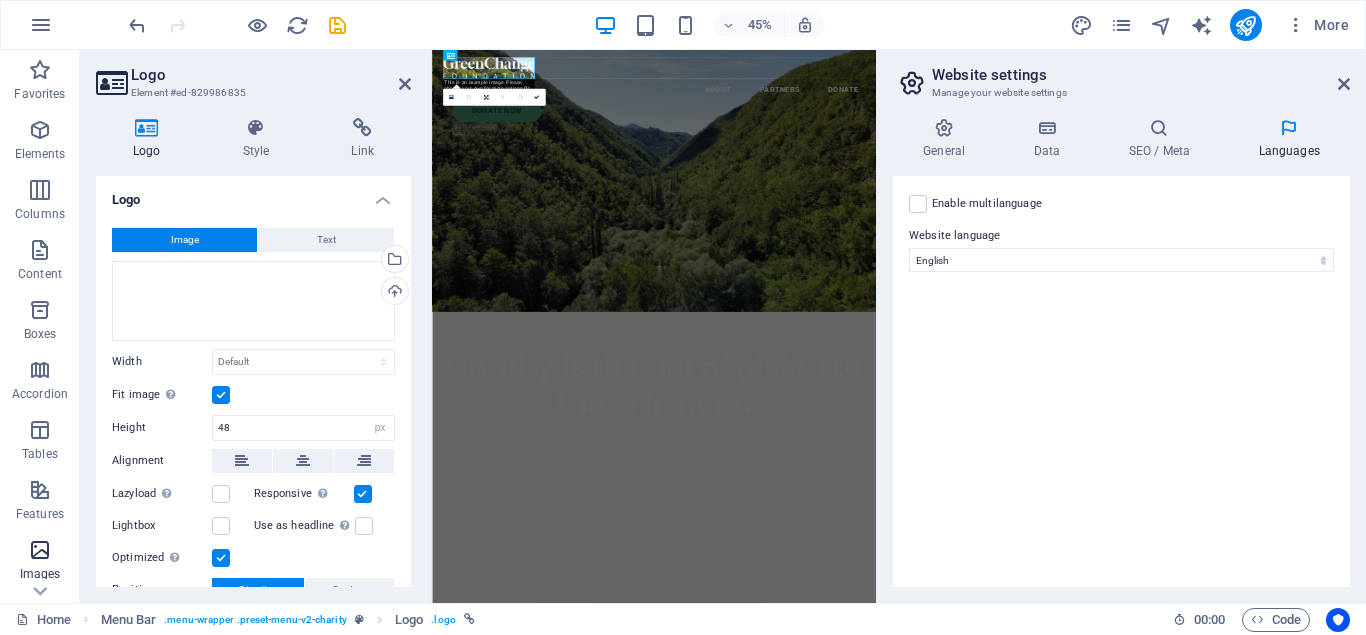 click on "Images" at bounding box center (40, 562) 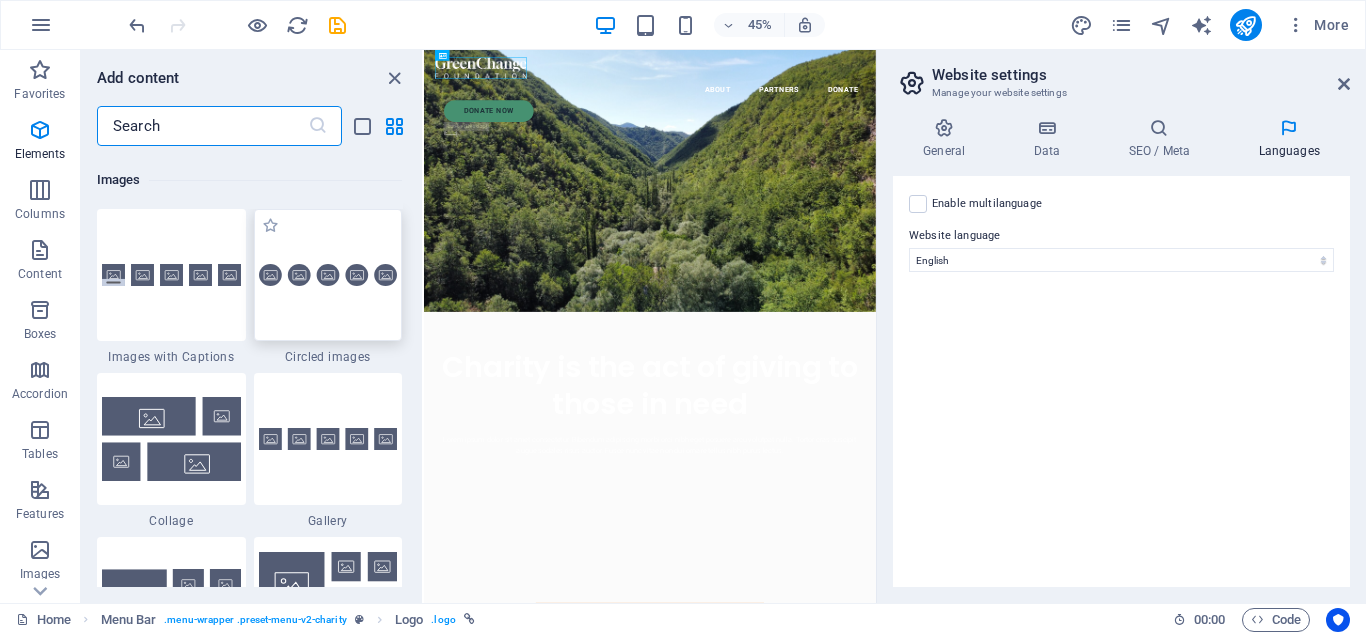 scroll, scrollTop: 10140, scrollLeft: 0, axis: vertical 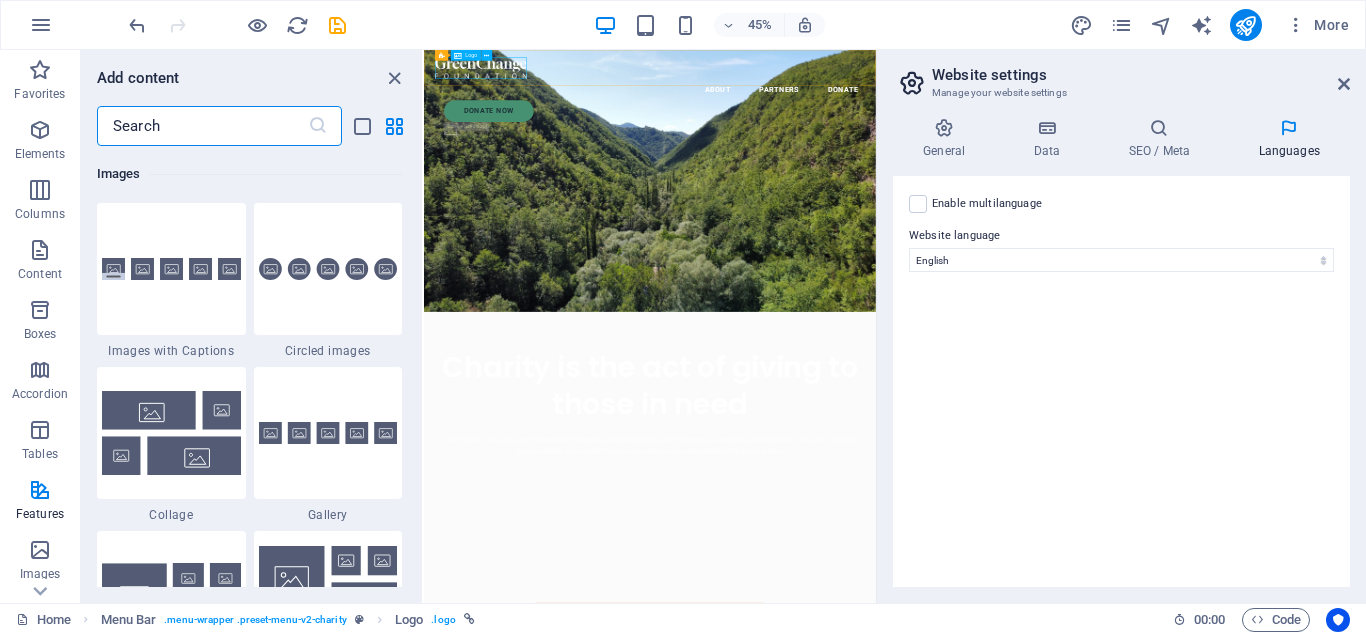 click at bounding box center (926, 90) 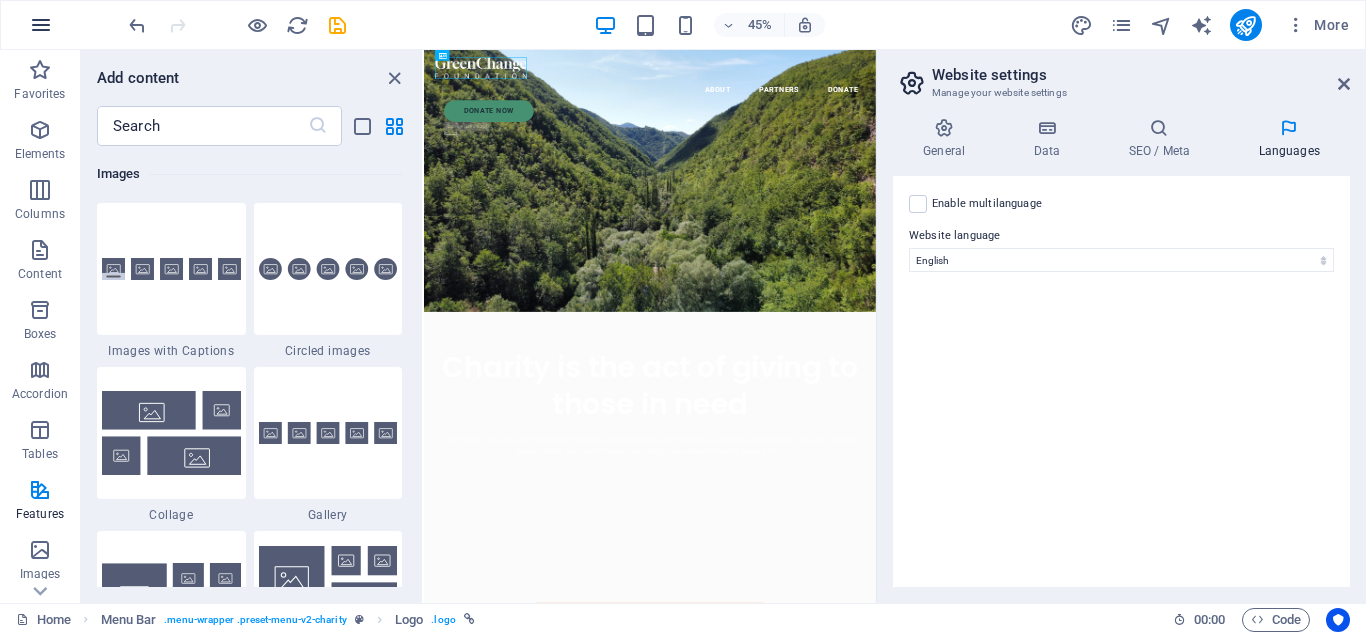 click at bounding box center [41, 25] 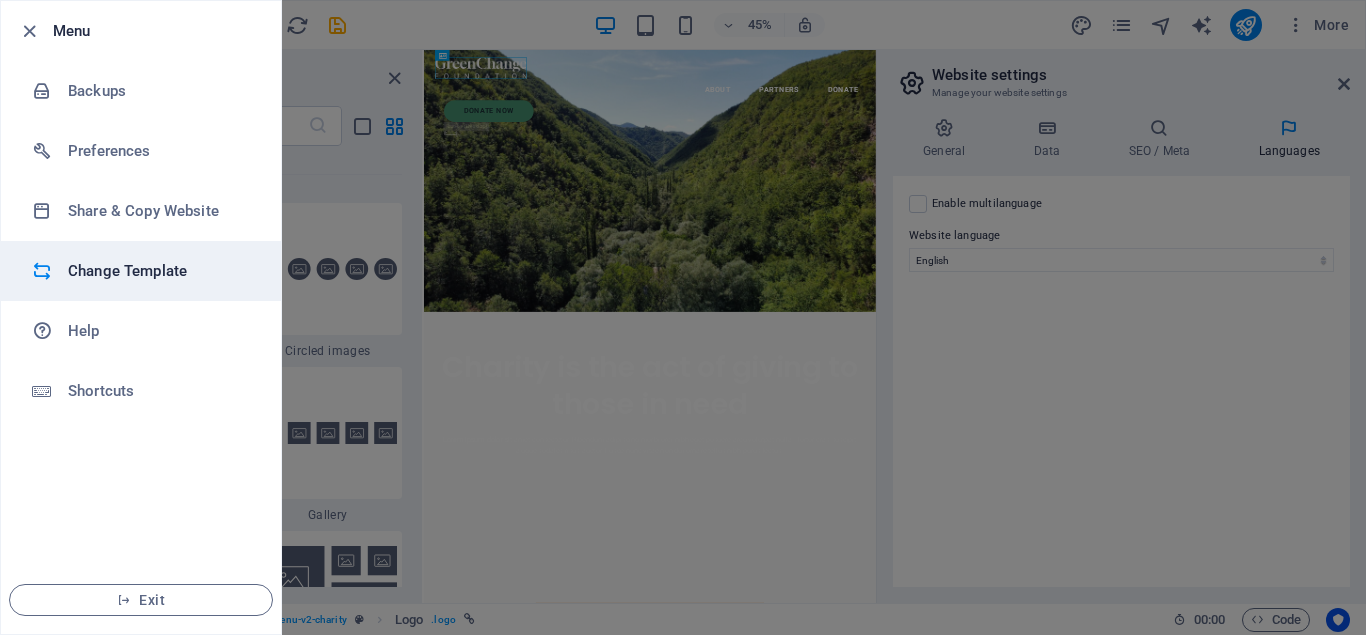 click on "Change Template" at bounding box center [160, 271] 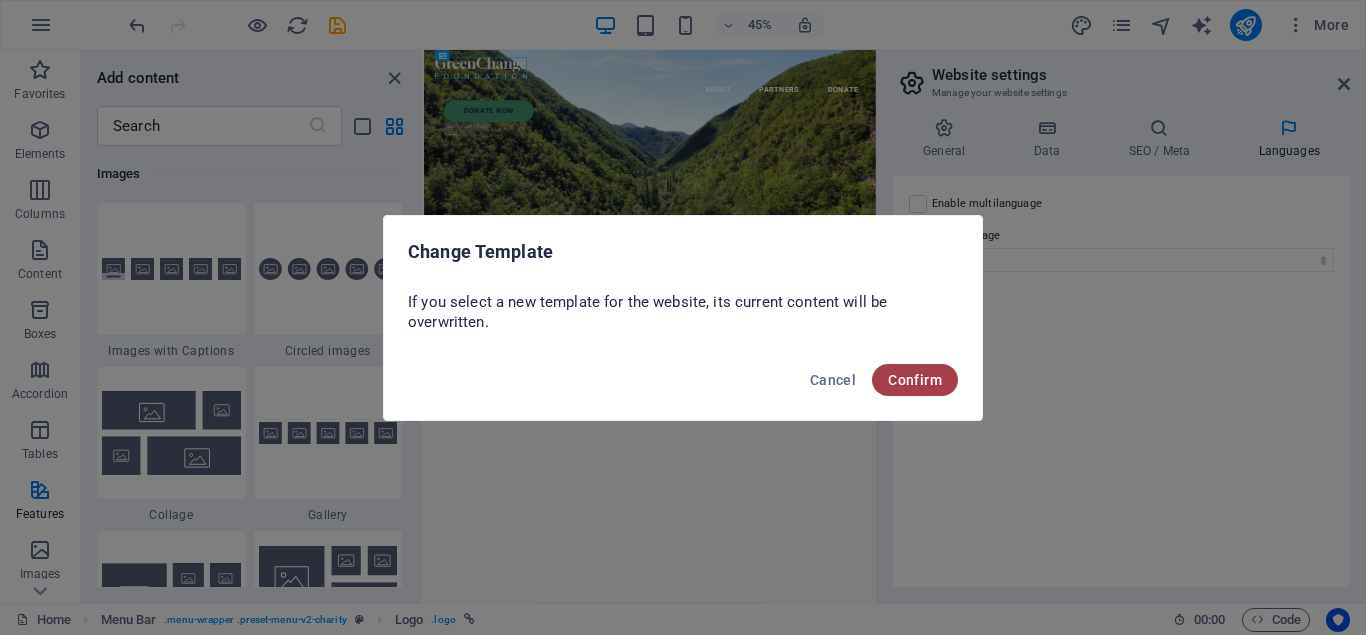 click on "Confirm" at bounding box center (915, 380) 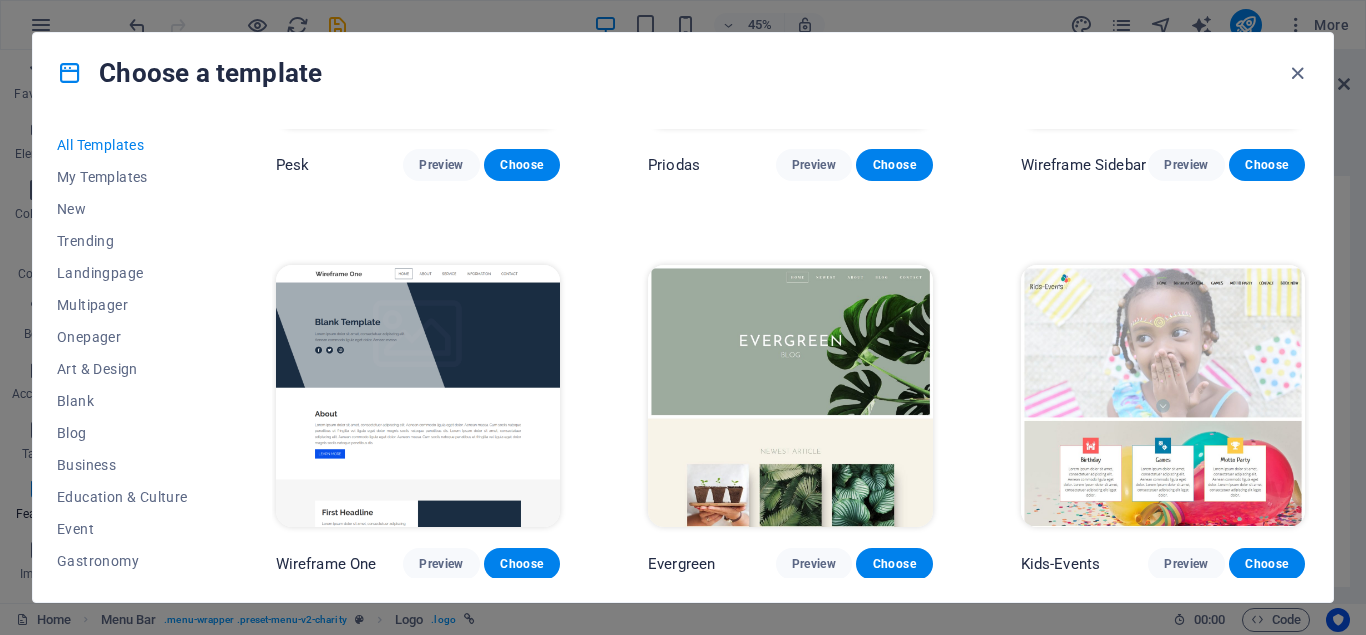 scroll, scrollTop: 6750, scrollLeft: 0, axis: vertical 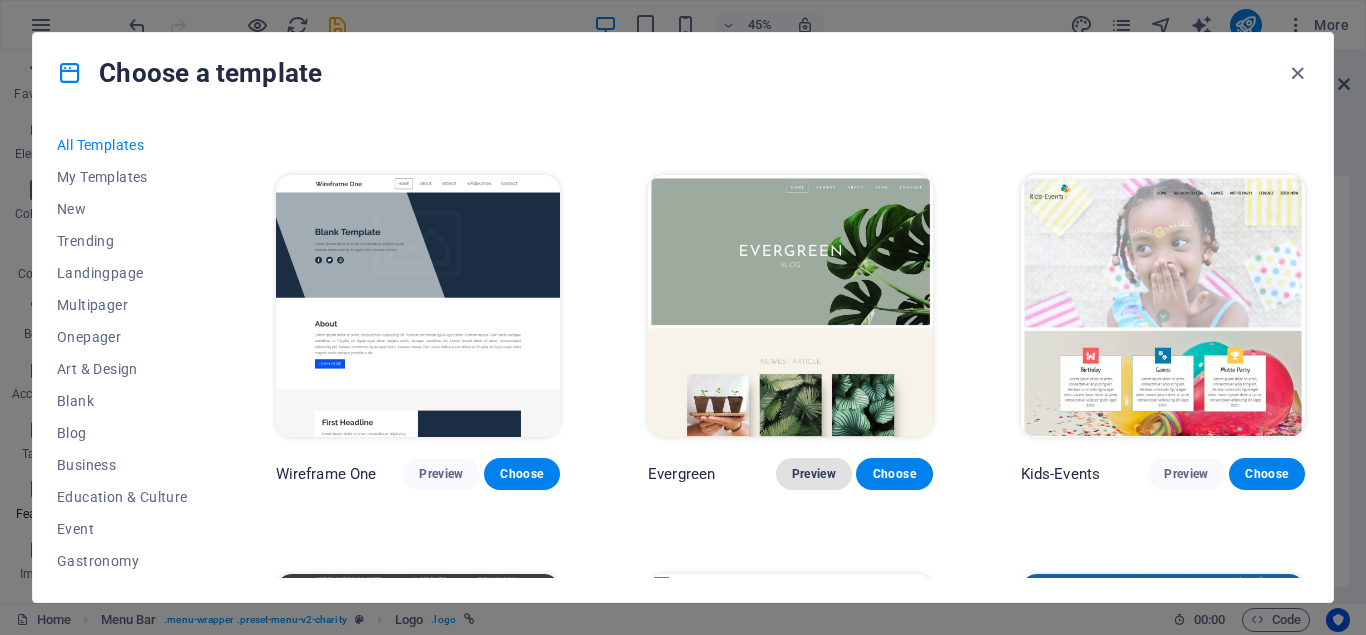 click on "Preview" at bounding box center (814, 474) 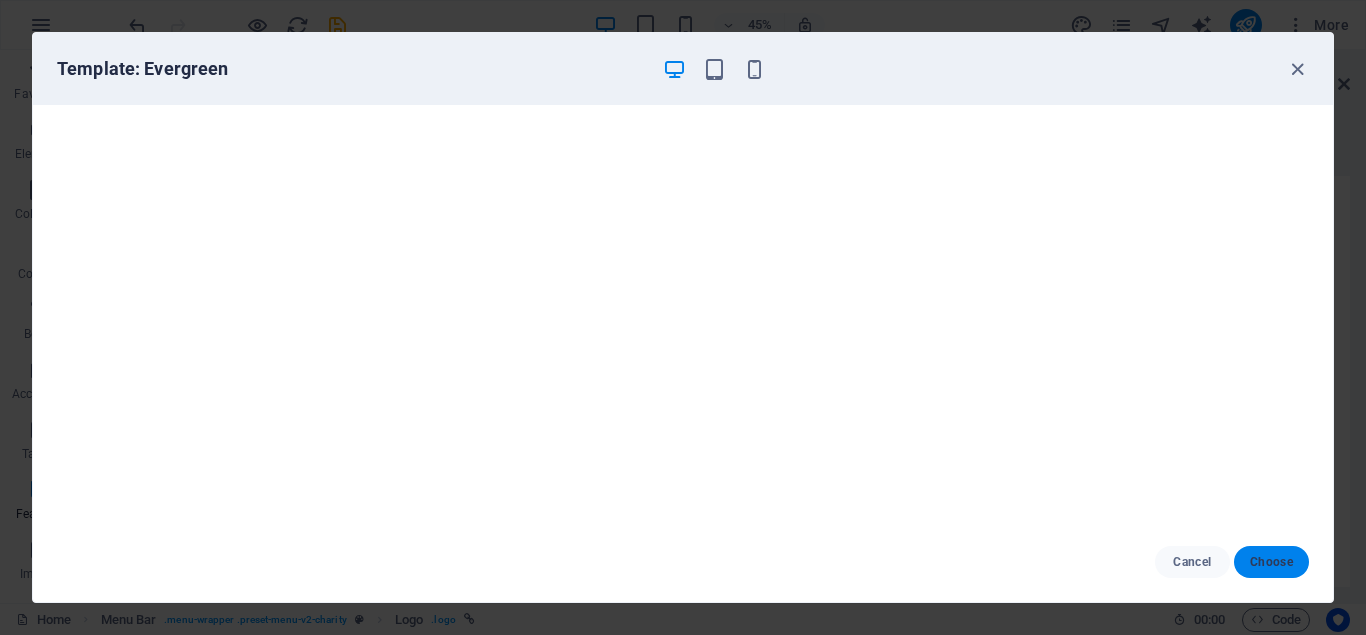 click on "Choose" at bounding box center [1271, 562] 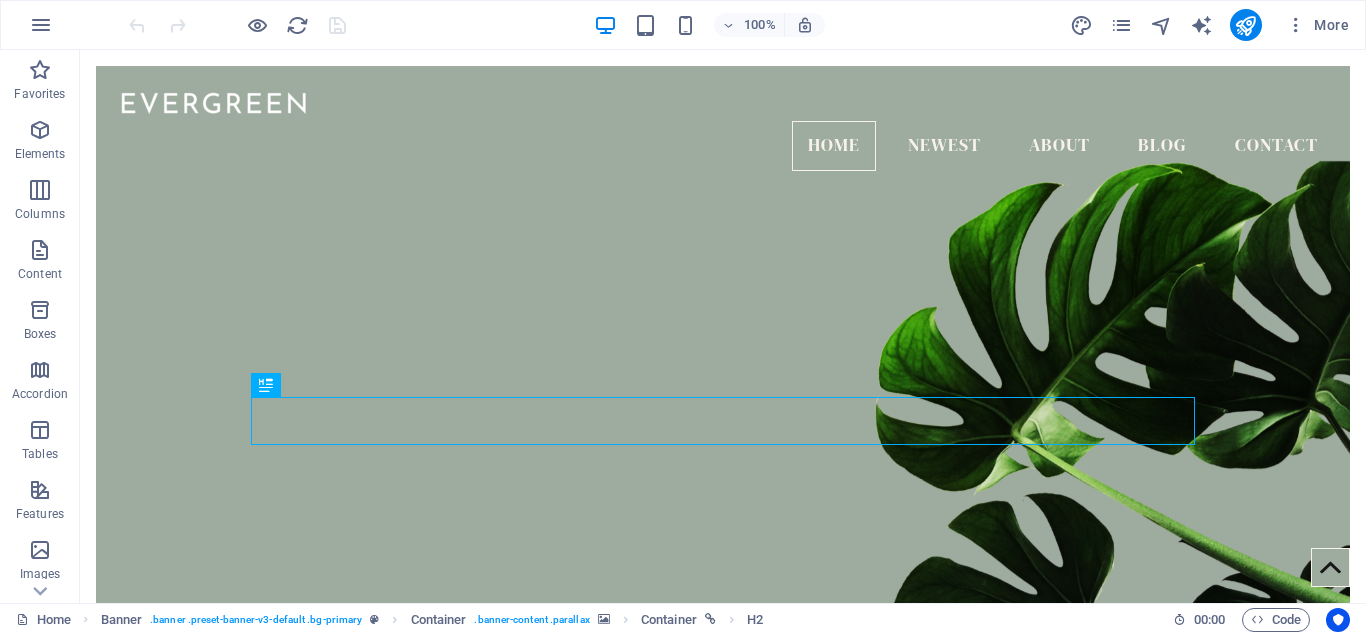 scroll, scrollTop: 0, scrollLeft: 0, axis: both 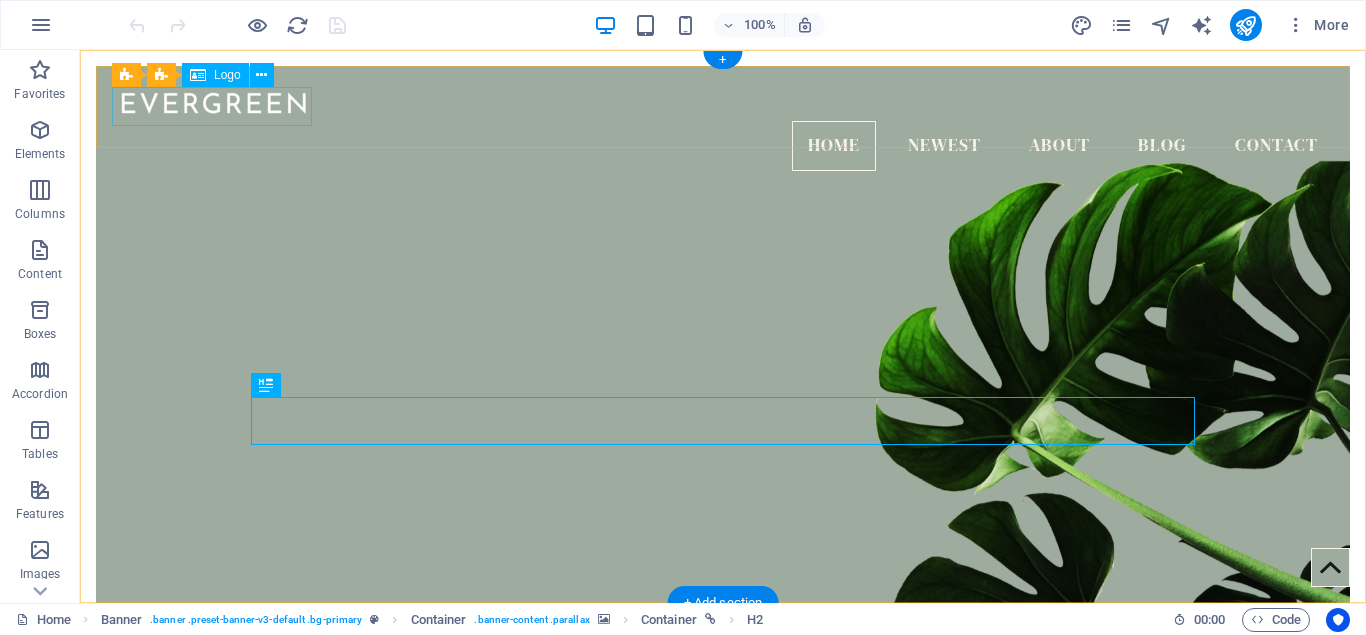 click at bounding box center (723, 101) 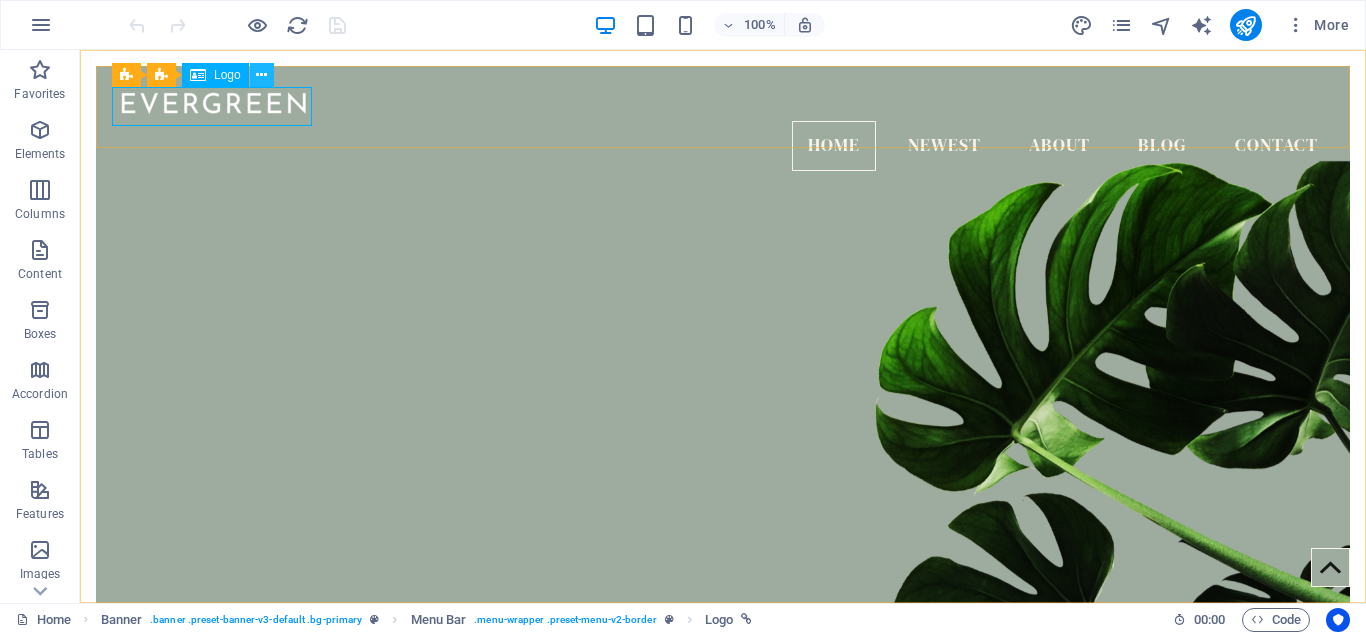 click at bounding box center [261, 75] 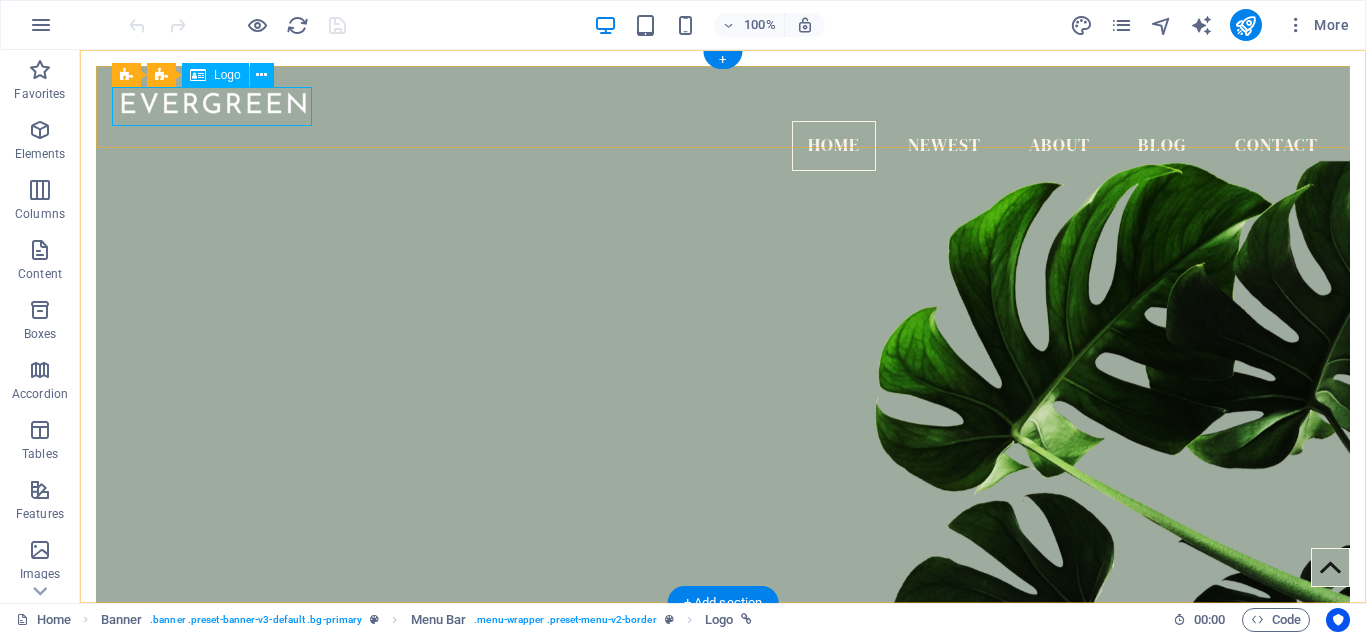 click at bounding box center [723, 101] 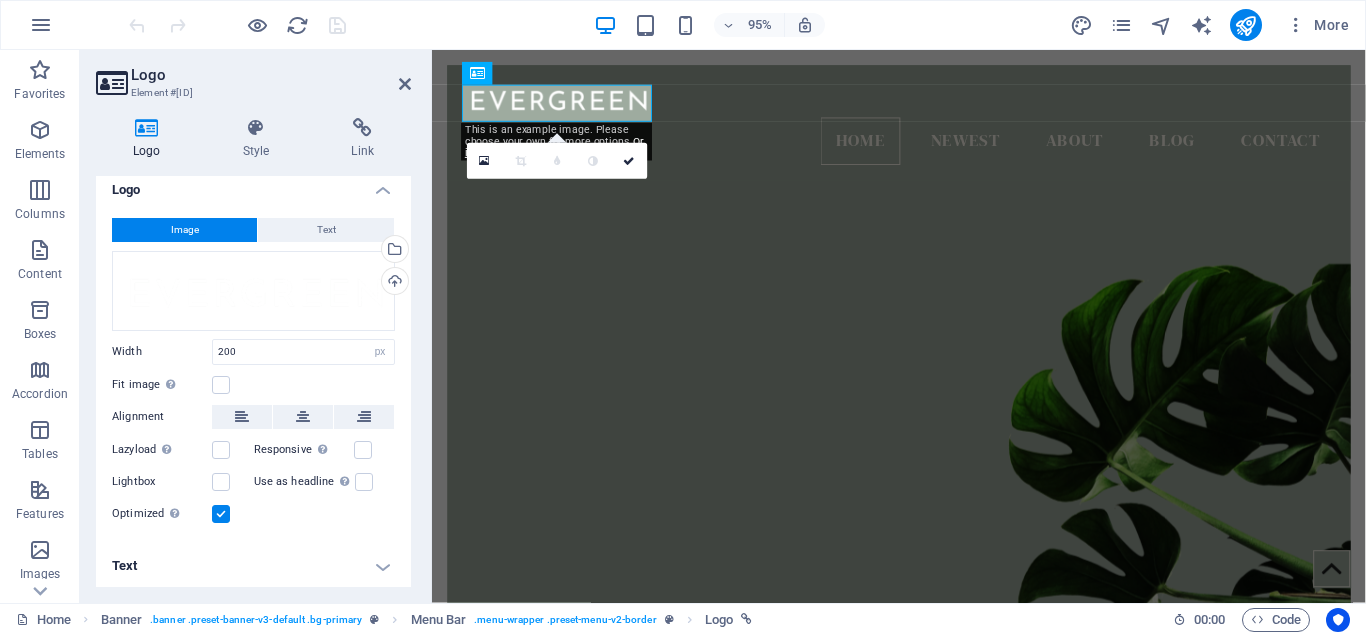 scroll, scrollTop: 13, scrollLeft: 0, axis: vertical 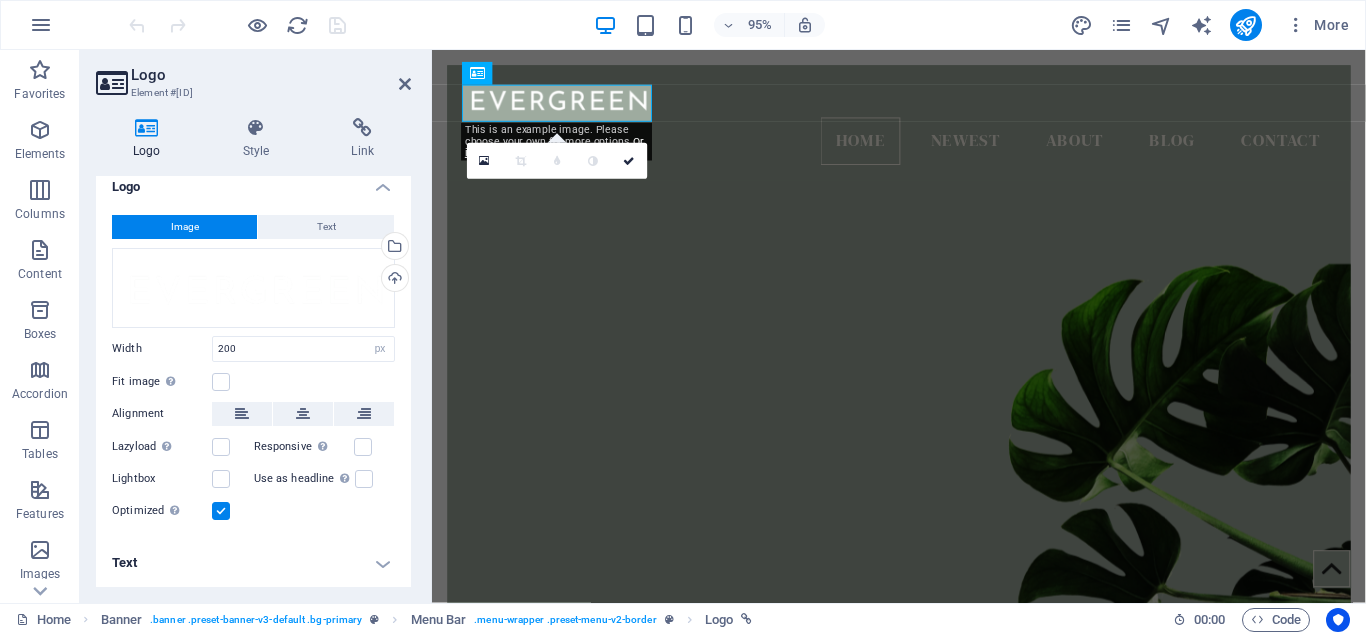 click on "Text" at bounding box center (253, 563) 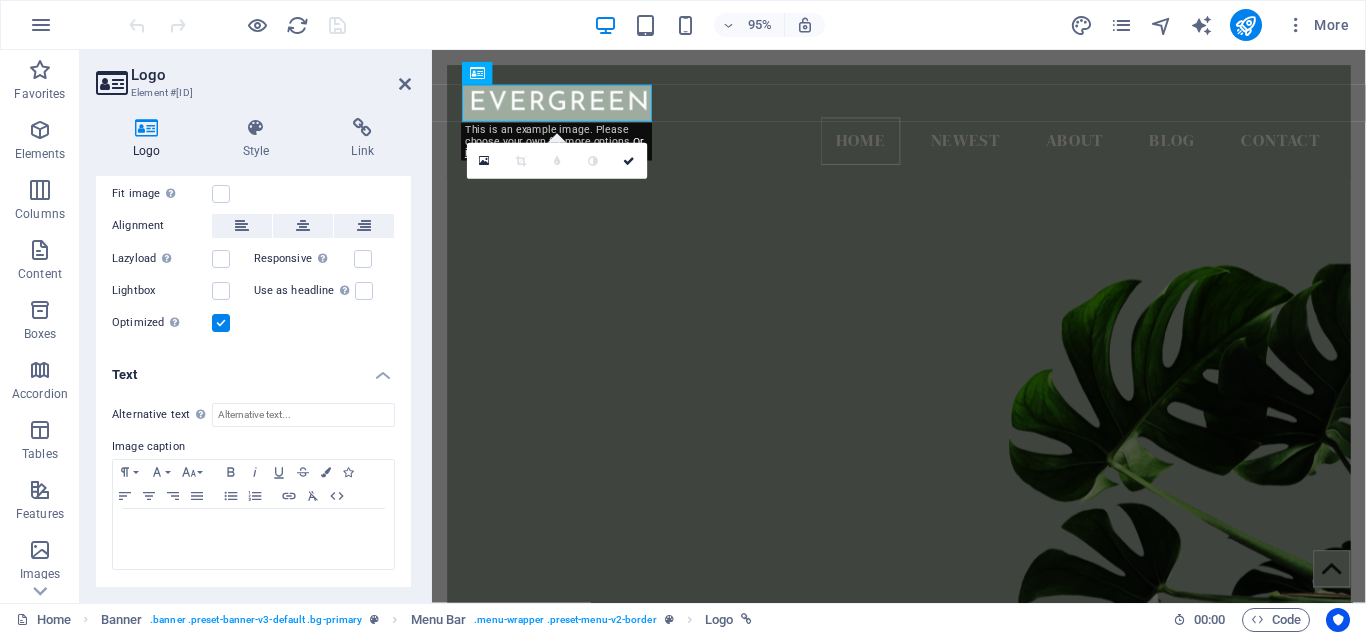 scroll, scrollTop: 0, scrollLeft: 0, axis: both 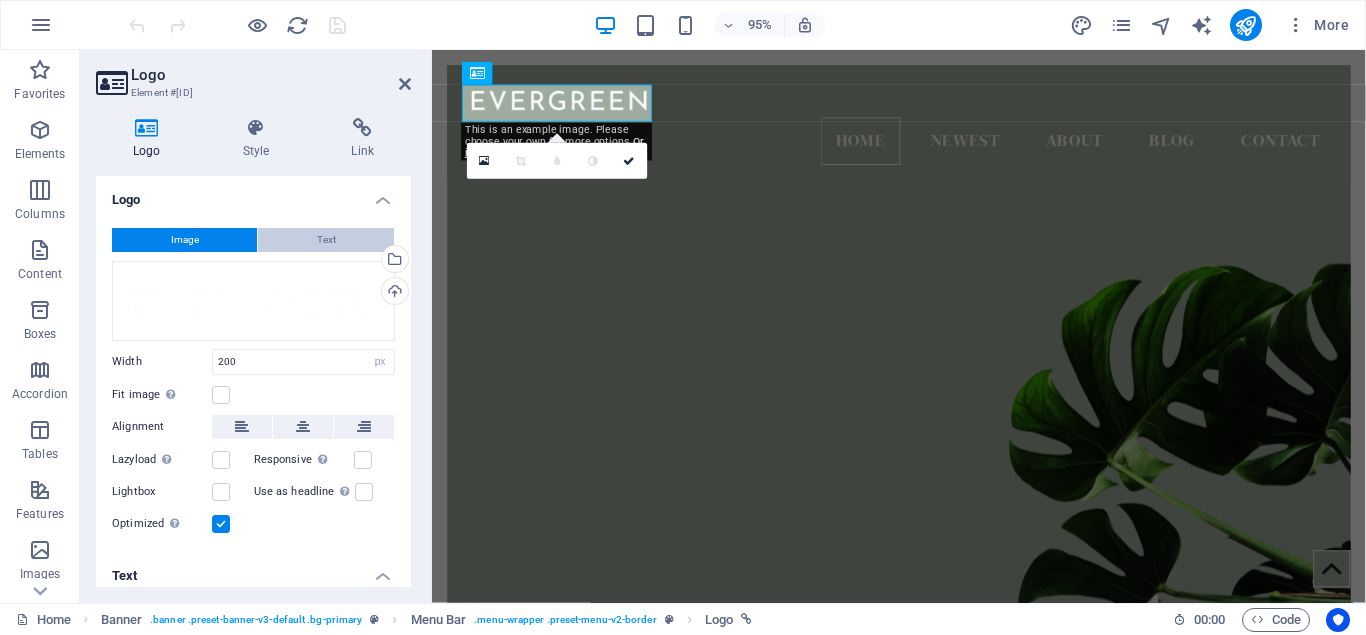 click on "Text" at bounding box center (326, 240) 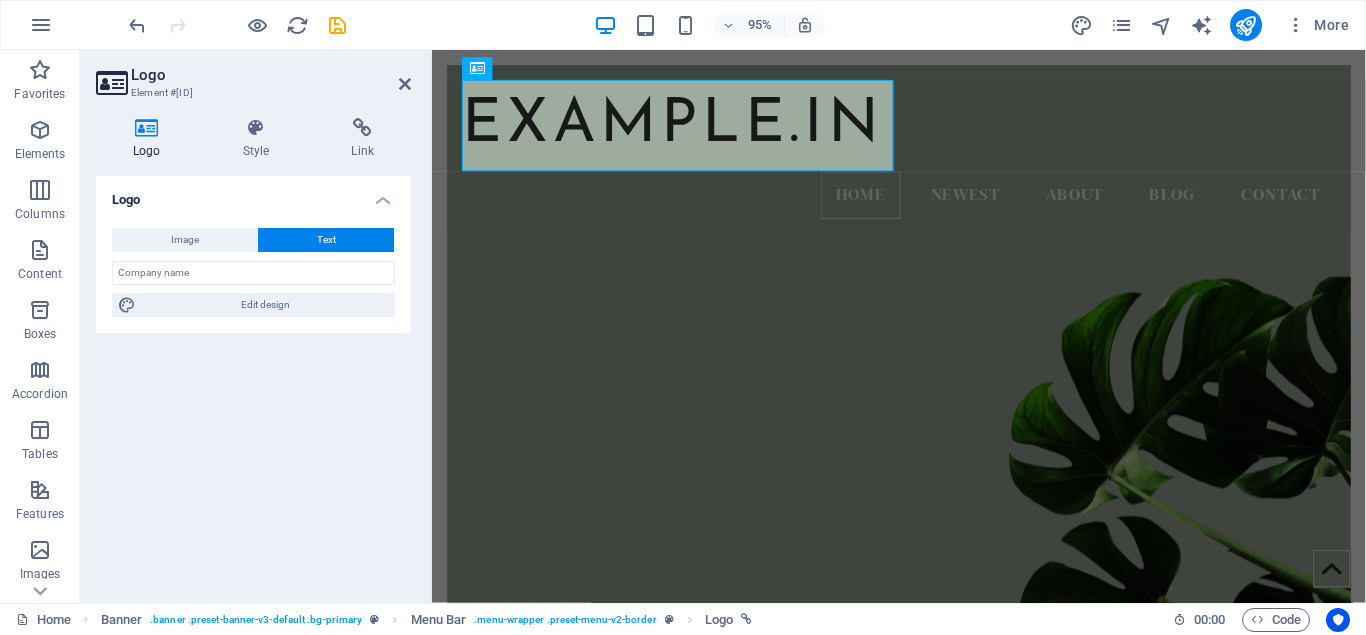 click on "Logo" at bounding box center (253, 194) 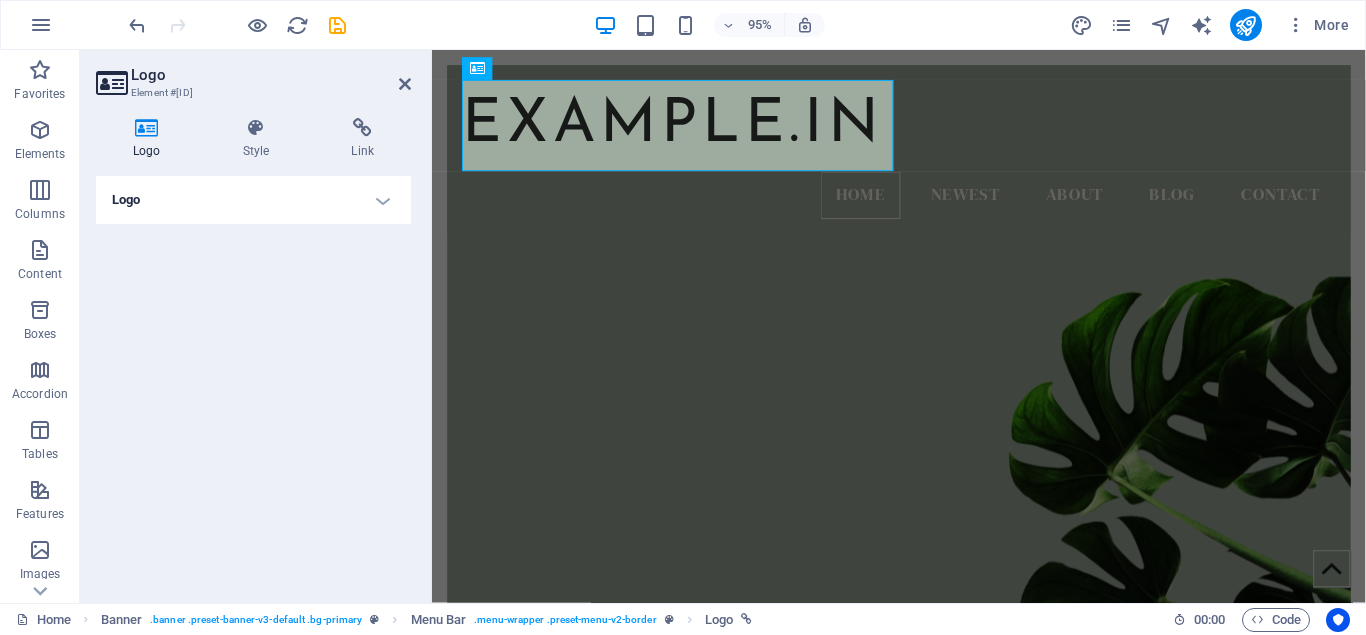 click on "Logo" at bounding box center [253, 200] 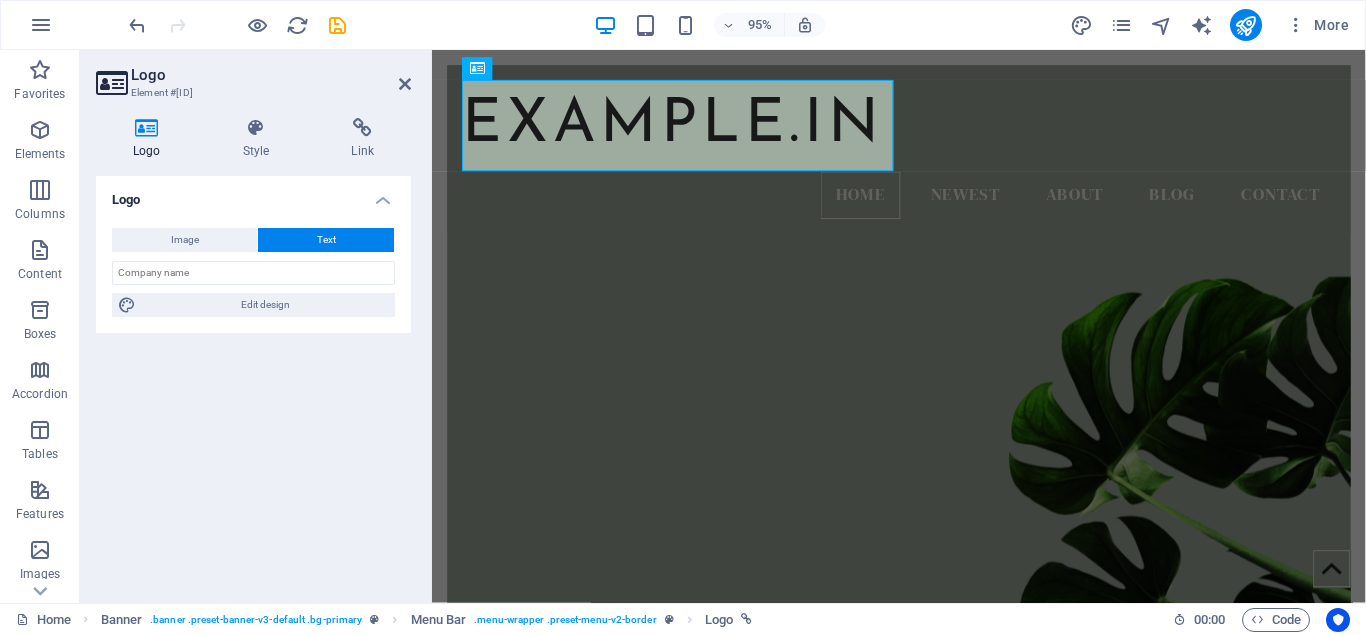 click on "Image Text Drag files here, click to choose files or select files from Files or our free stock photos & videos Select files from the file manager, stock photos, or upload file(s) Upload Width 200 Default auto px rem % em vh vw Fit image Automatically fit image to a fixed width and height Height Default auto px Alignment Lazyload Loading images after the page loads improves page speed. Responsive Automatically load retina image and smartphone optimized sizes. Lightbox Use as headline The image will be wrapped in an H1 headline tag. Useful for giving alternative text the weight of an H1 headline, e.g. for the logo. Leave unchecked if uncertain. Optimized Images are compressed to improve page speed. Position Direction Custom X offset 50 px rem % vh vw Y offset 50 px rem % vh vw Edit design" at bounding box center (253, 272) 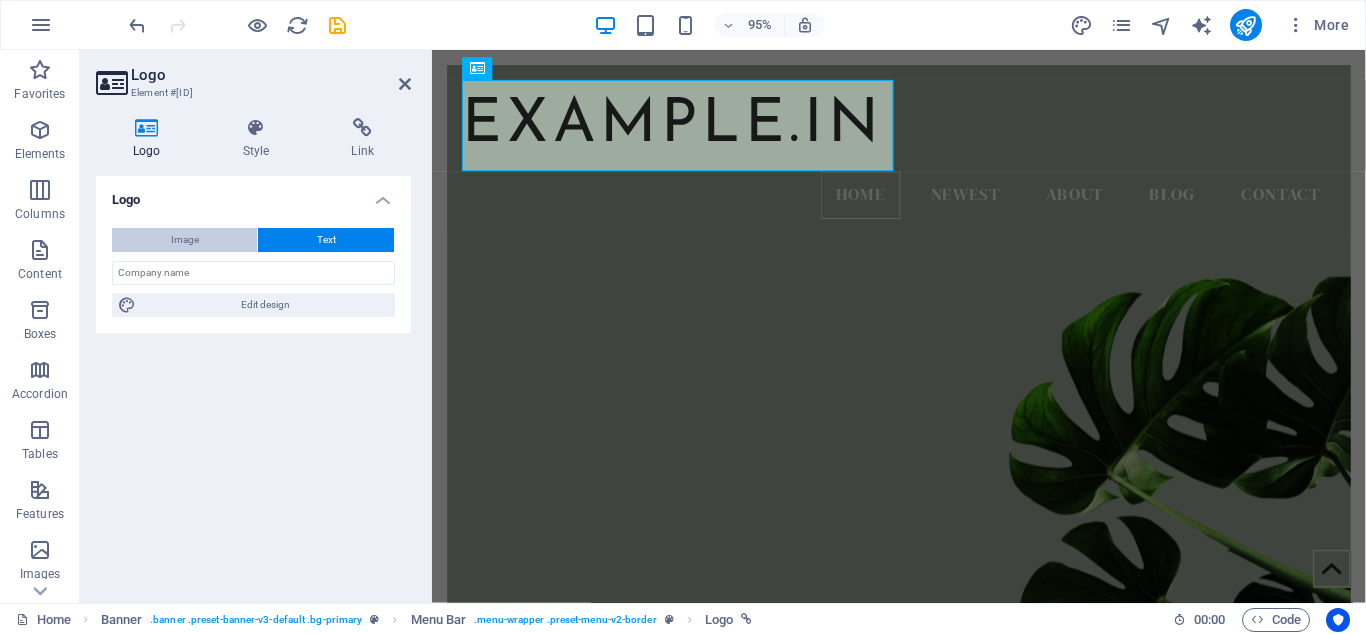 click on "Image" at bounding box center (185, 240) 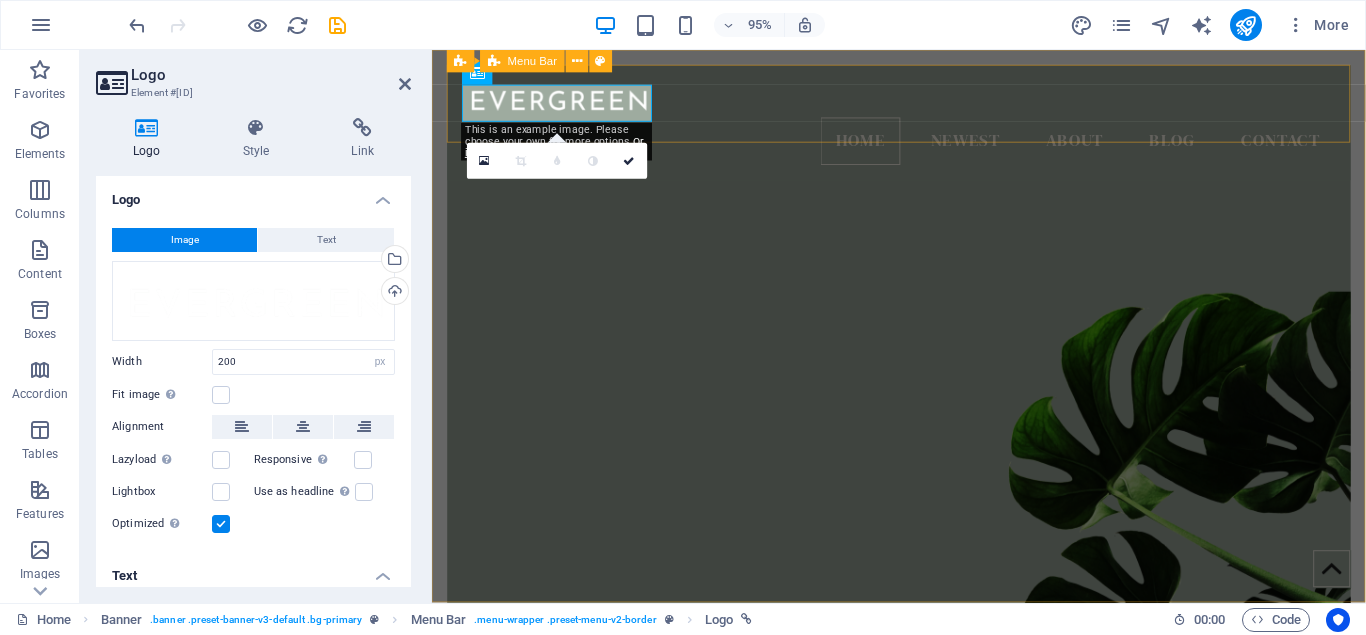 click at bounding box center [477, 74] 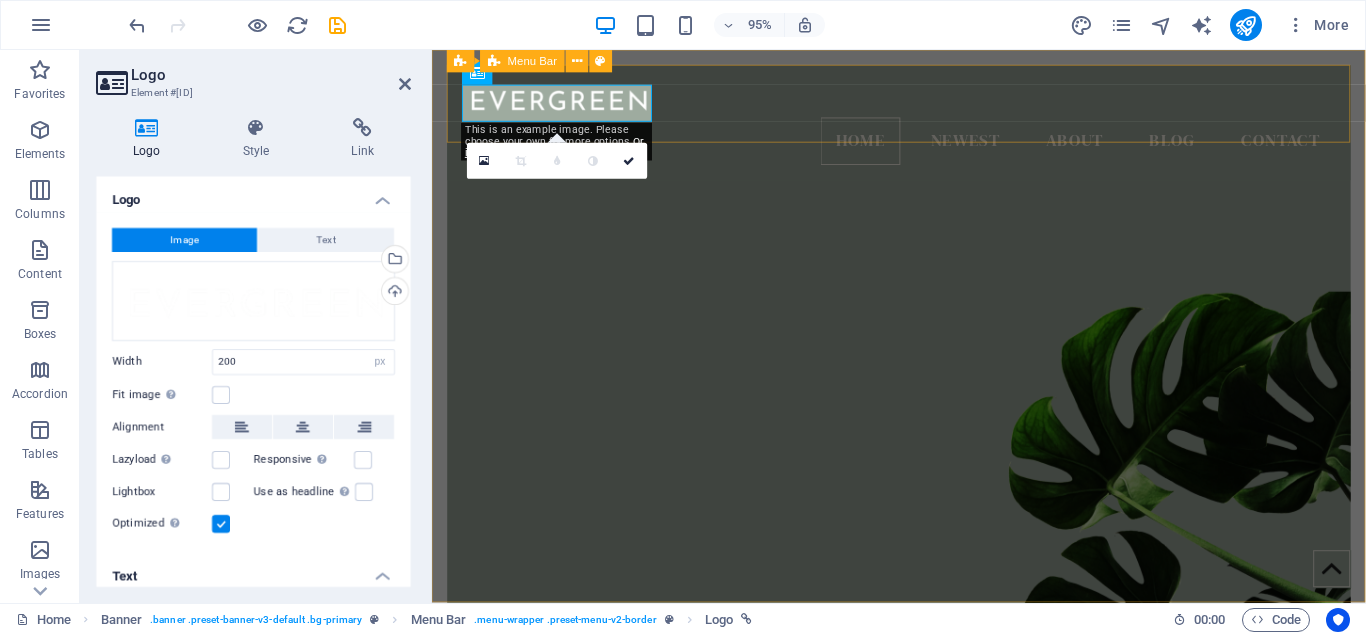 click at bounding box center (477, 74) 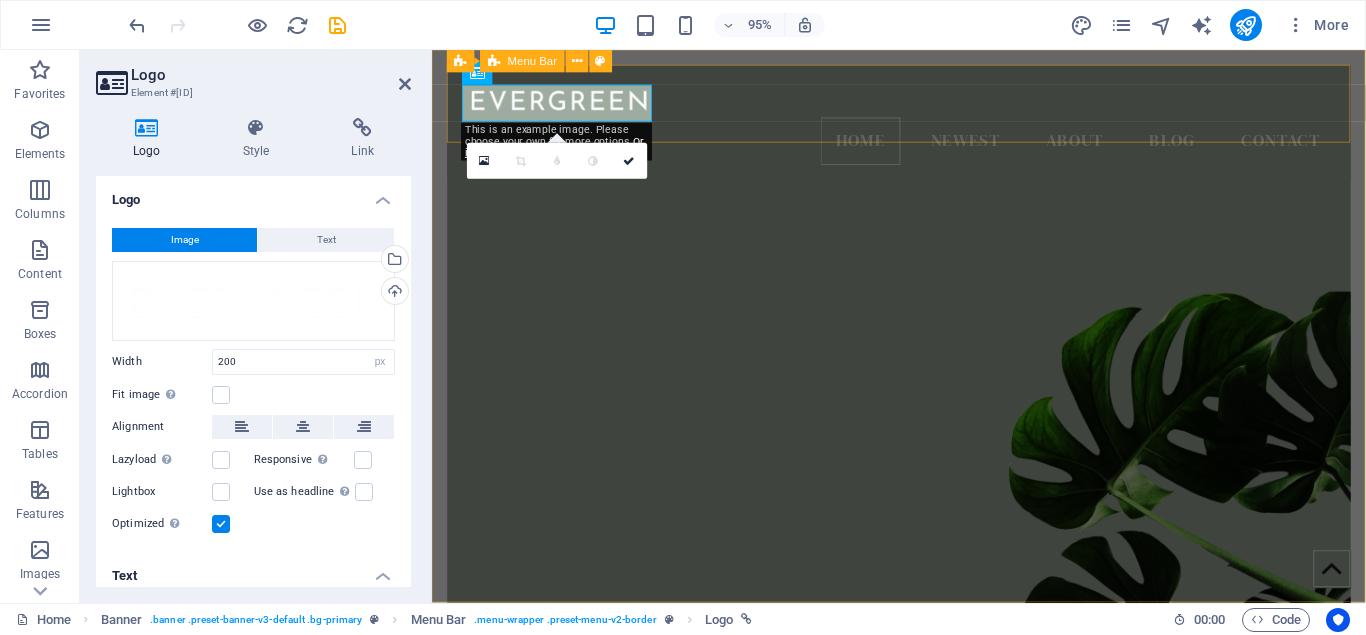 click at bounding box center (477, 74) 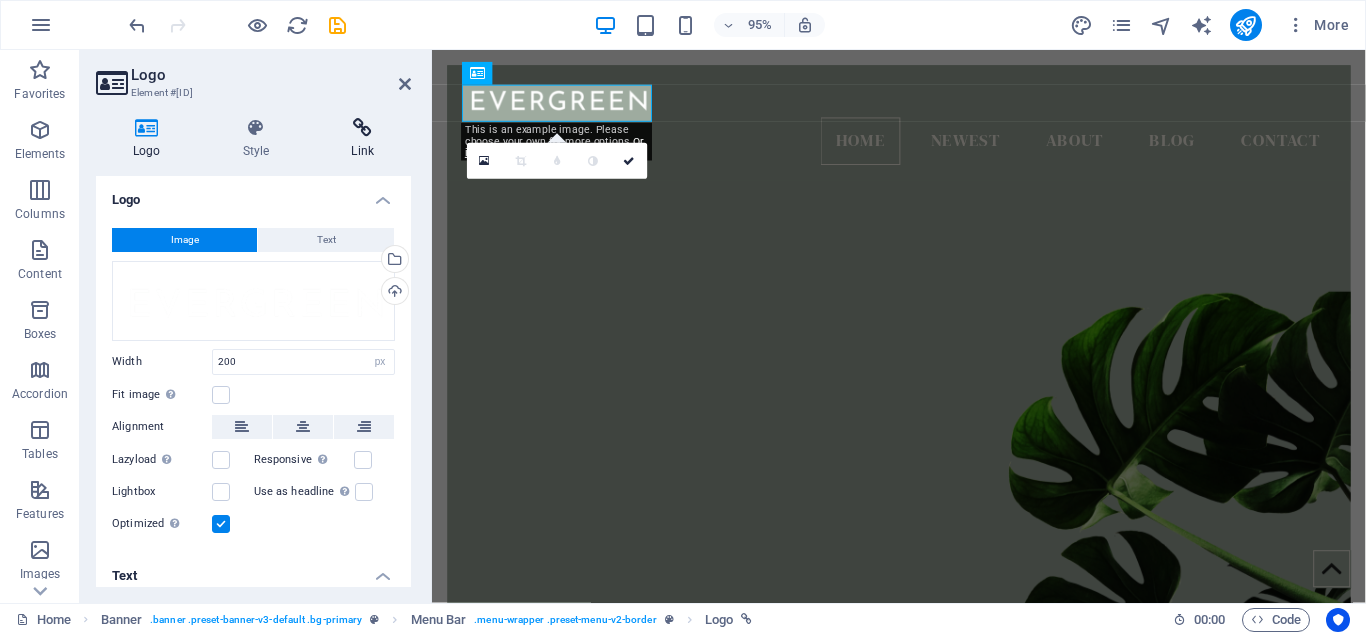 click on "Link" at bounding box center [362, 139] 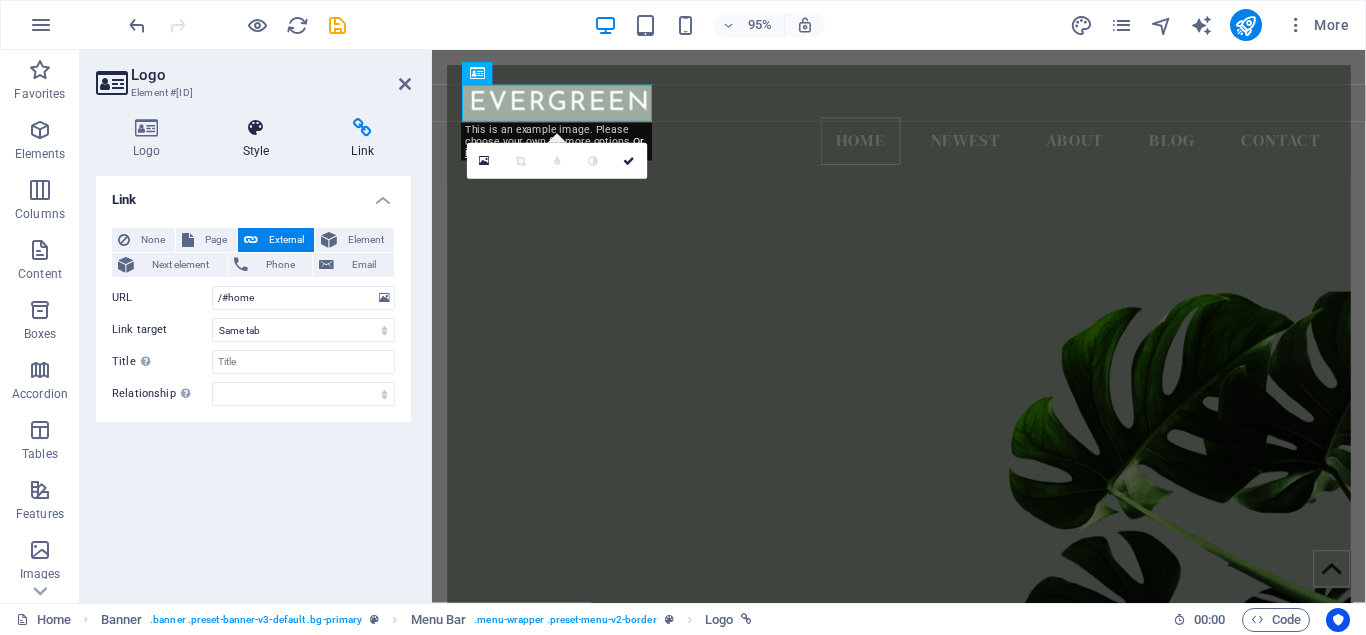 click on "Style" at bounding box center [260, 139] 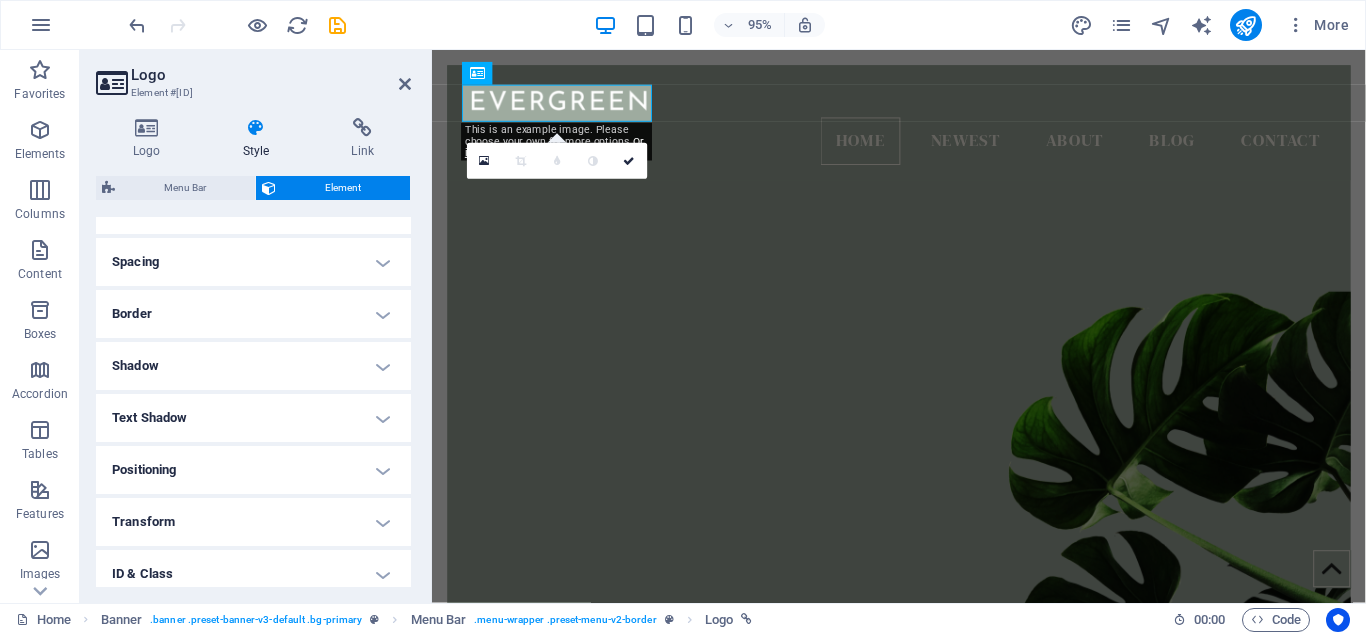 scroll, scrollTop: 180, scrollLeft: 0, axis: vertical 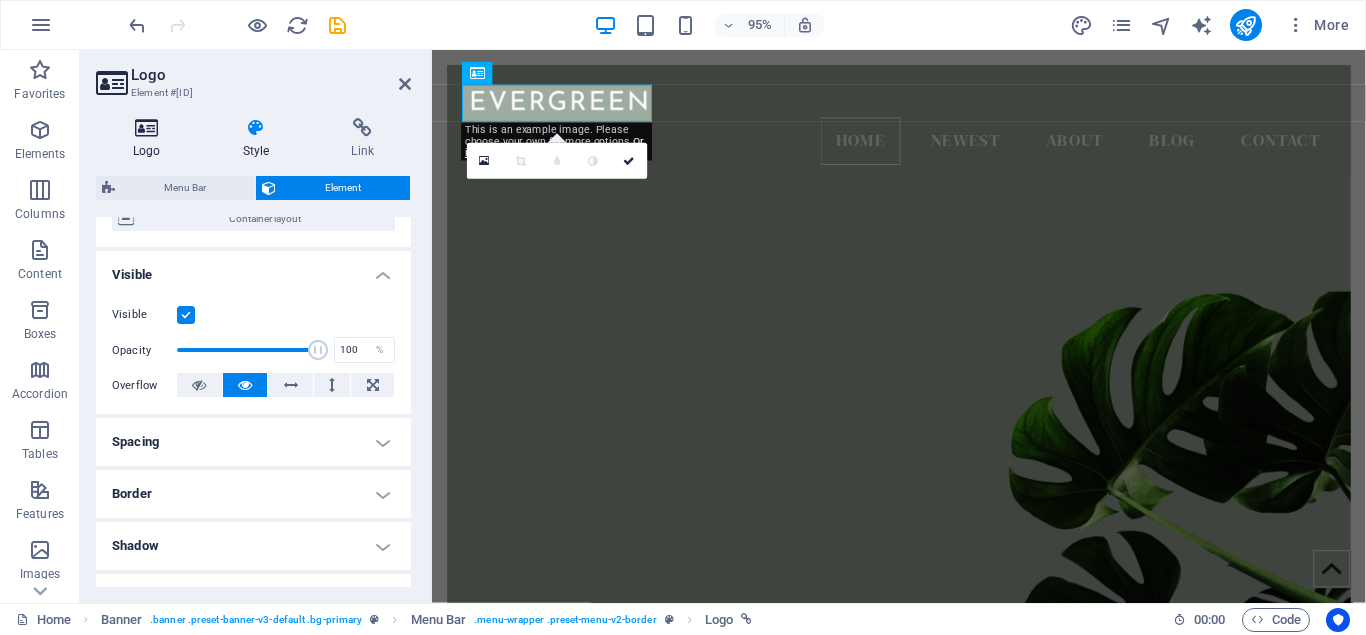 click at bounding box center [147, 128] 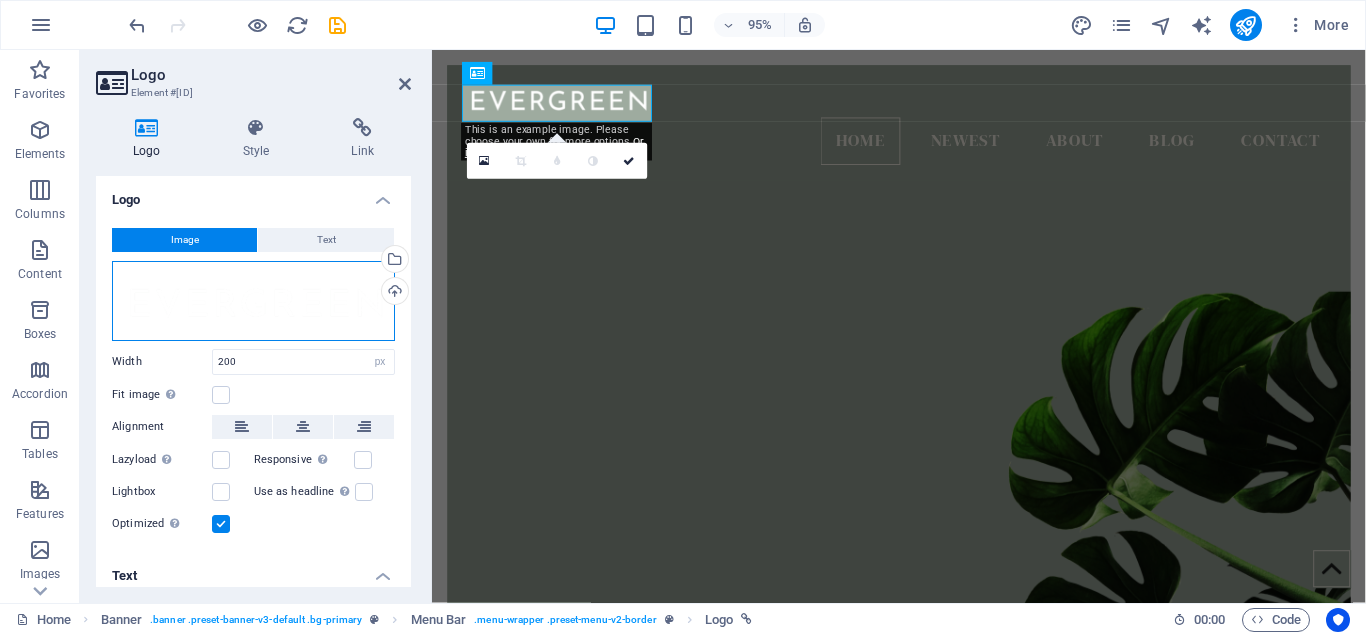 click on "Drag files here, click to choose files or select files from Files or our free stock photos & videos" at bounding box center [253, 301] 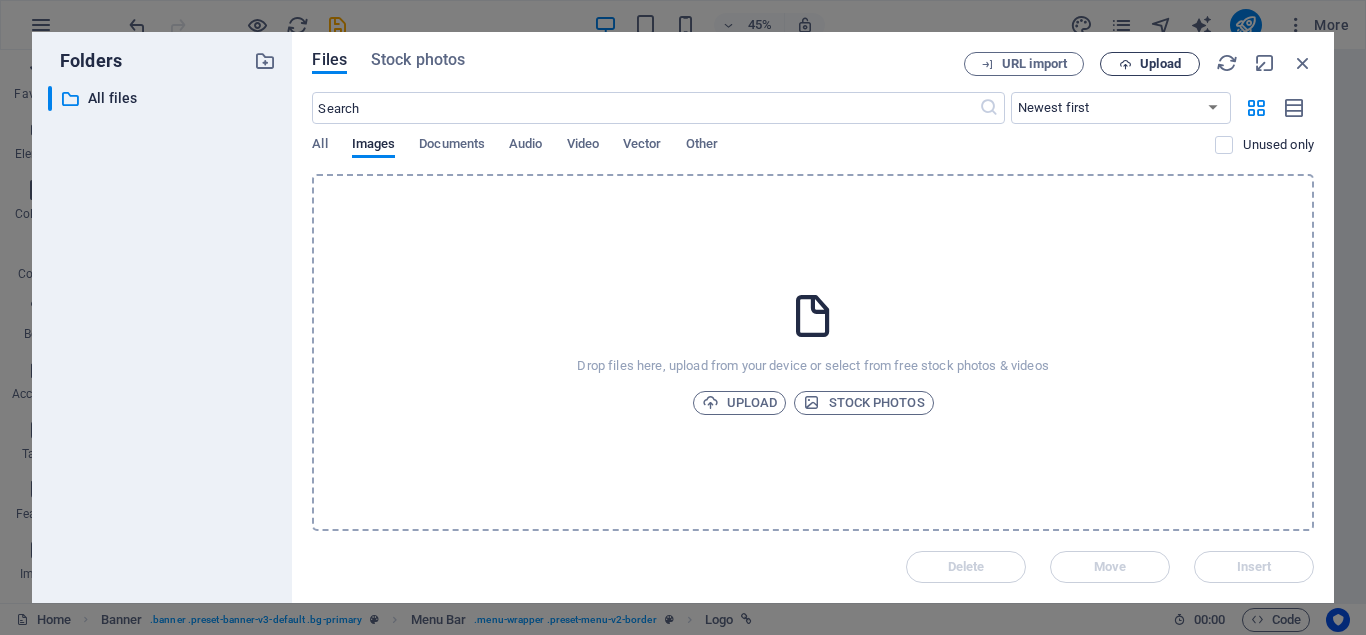 click on "Upload" at bounding box center (1160, 64) 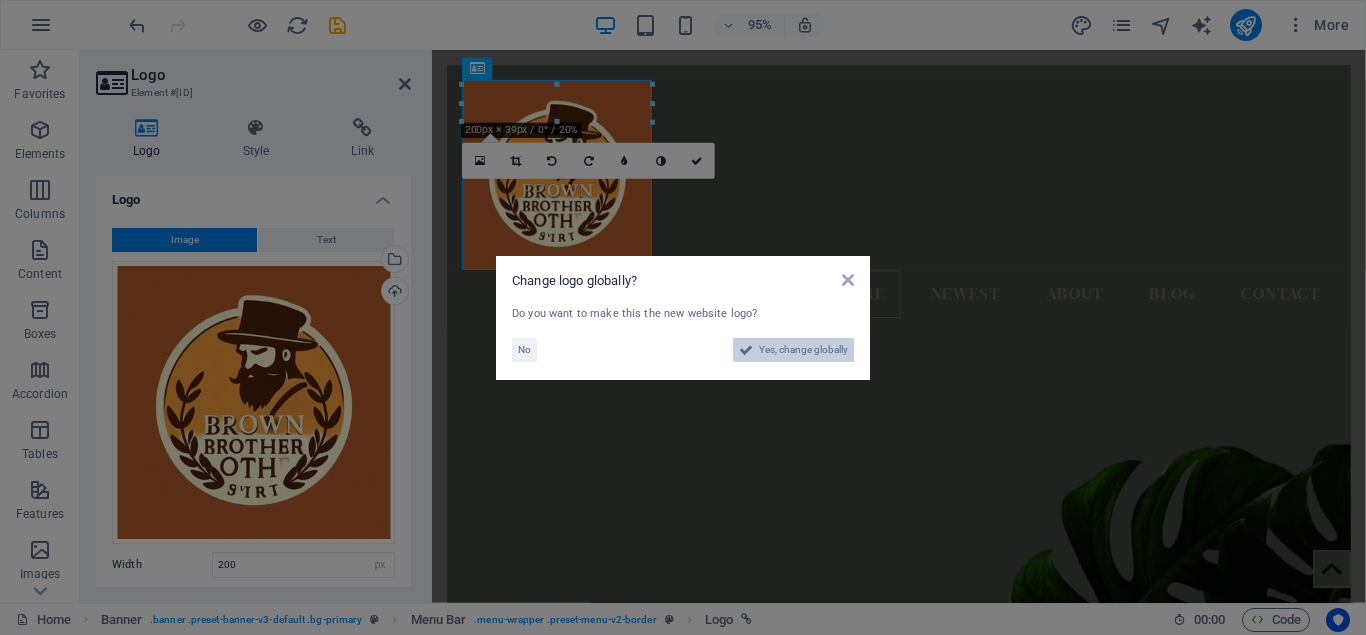 click on "Yes, change globally" at bounding box center [803, 350] 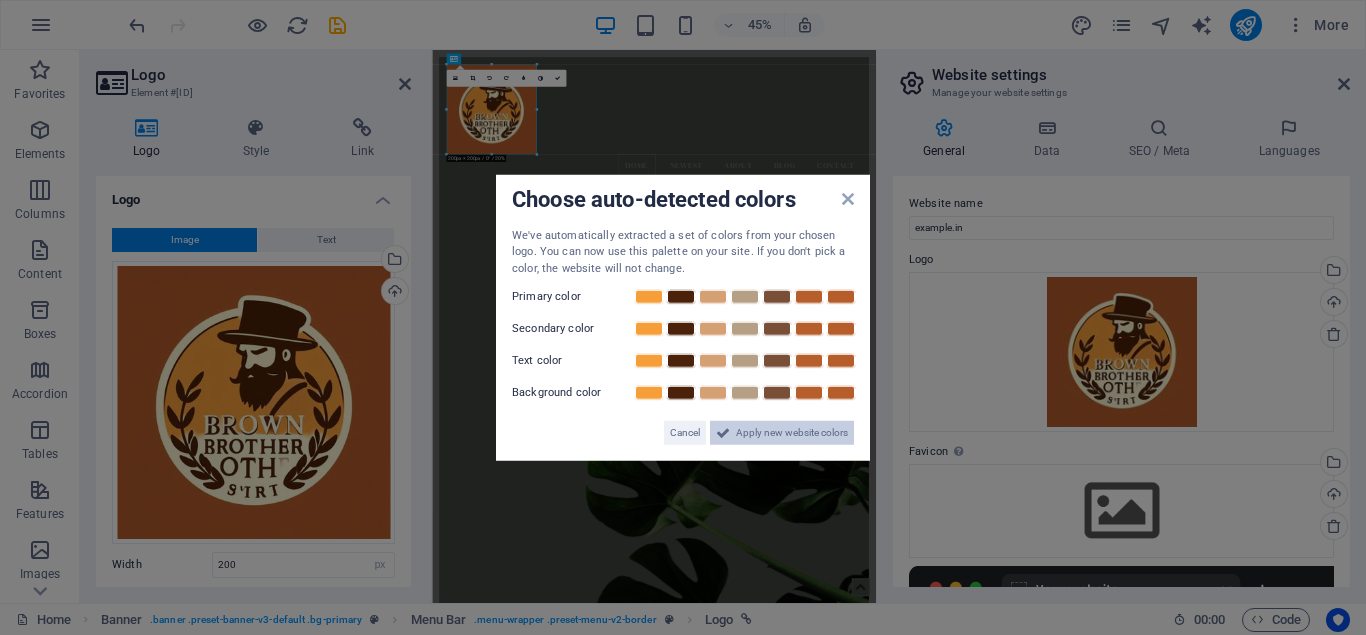 click on "Apply new website colors" at bounding box center [792, 433] 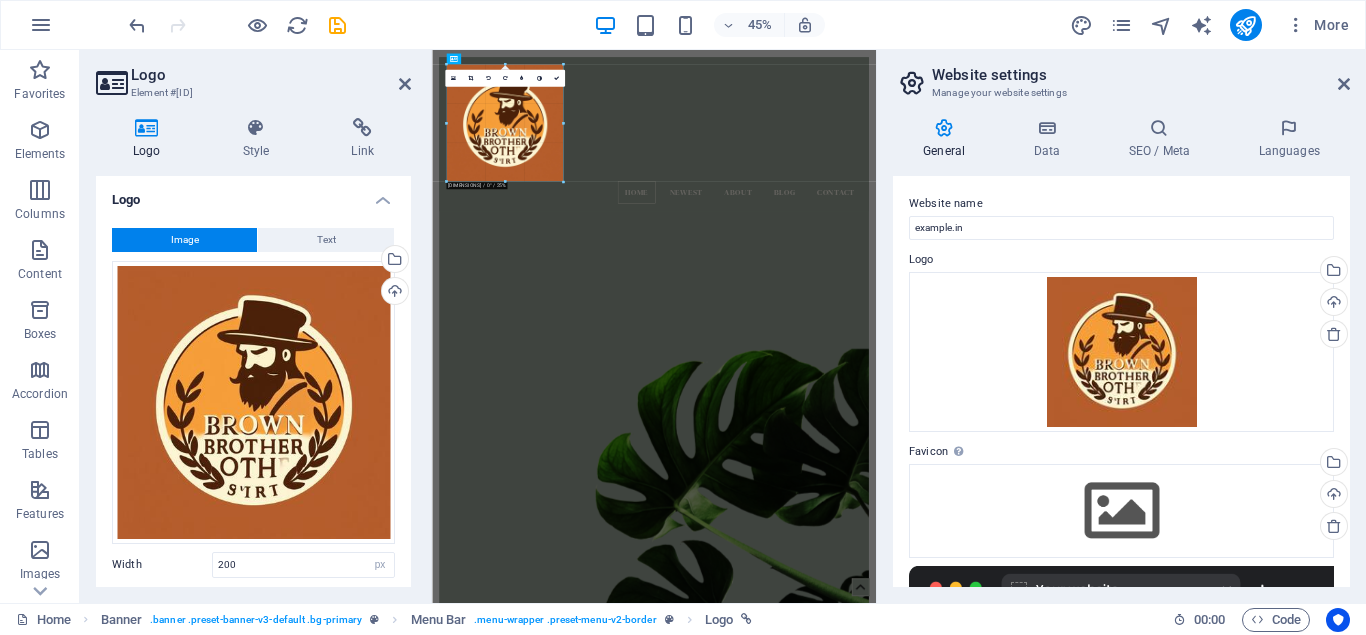 drag, startPoint x: 494, startPoint y: 154, endPoint x: 610, endPoint y: 214, distance: 130.59862 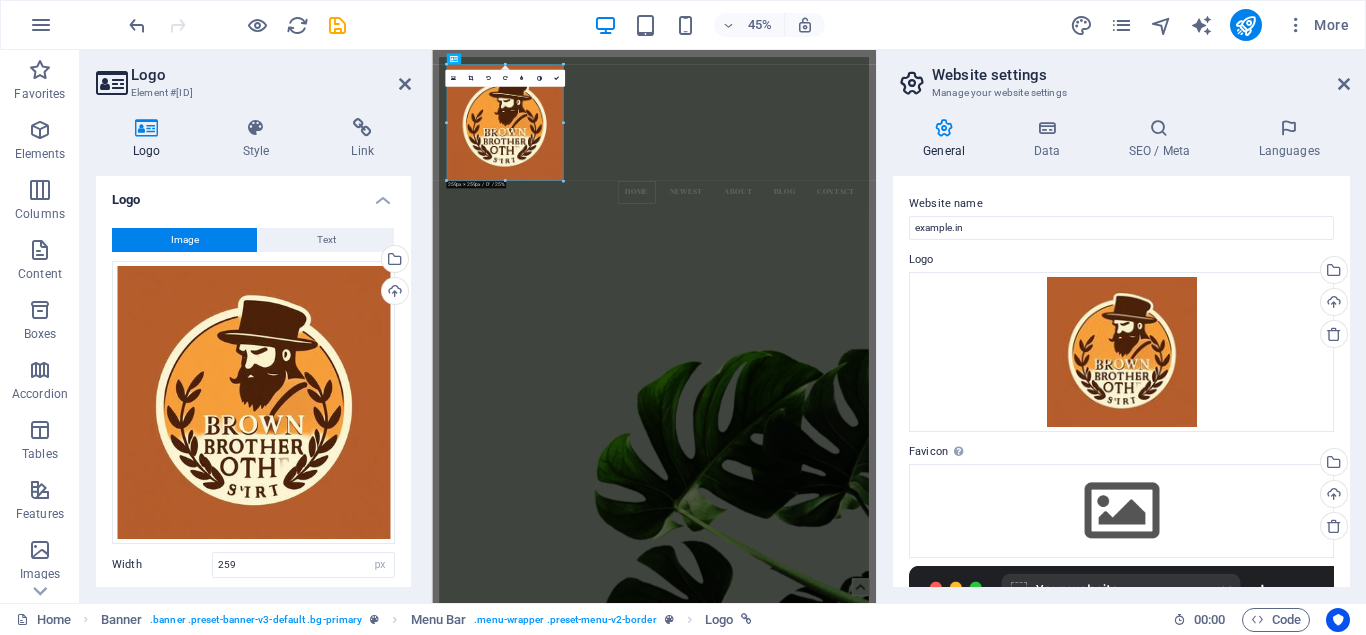 click on "Website settings Manage your website settings  General  Data  SEO / Meta  Languages Website name example.in Logo Drag files here, click to choose files or select files from Files or our free stock photos & videos Select files from the file manager, stock photos, or upload file(s) Upload Favicon Set the favicon of your website here. A favicon is a small icon shown in the browser tab next to your website title. It helps visitors identify your website. Drag files here, click to choose files or select files from Files or our free stock photos & videos Select files from the file manager, stock photos, or upload file(s) Upload Preview Image (Open Graph) This image will be shown when the website is shared on social networks Drag files here, click to choose files or select files from Files or our free stock photos & videos Select files from the file manager, stock photos, or upload file(s) Upload Contact data for this website. This can be used everywhere on the website and will update automatically. Company Street" at bounding box center (1121, 326) 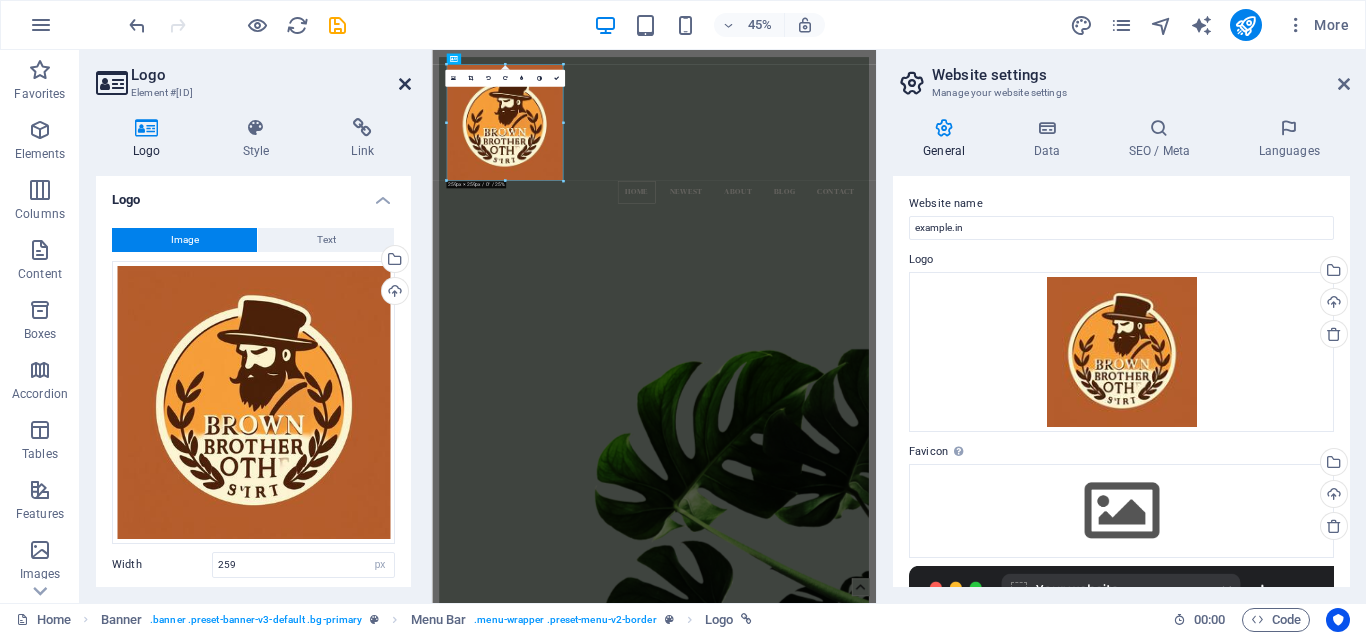 click at bounding box center [405, 84] 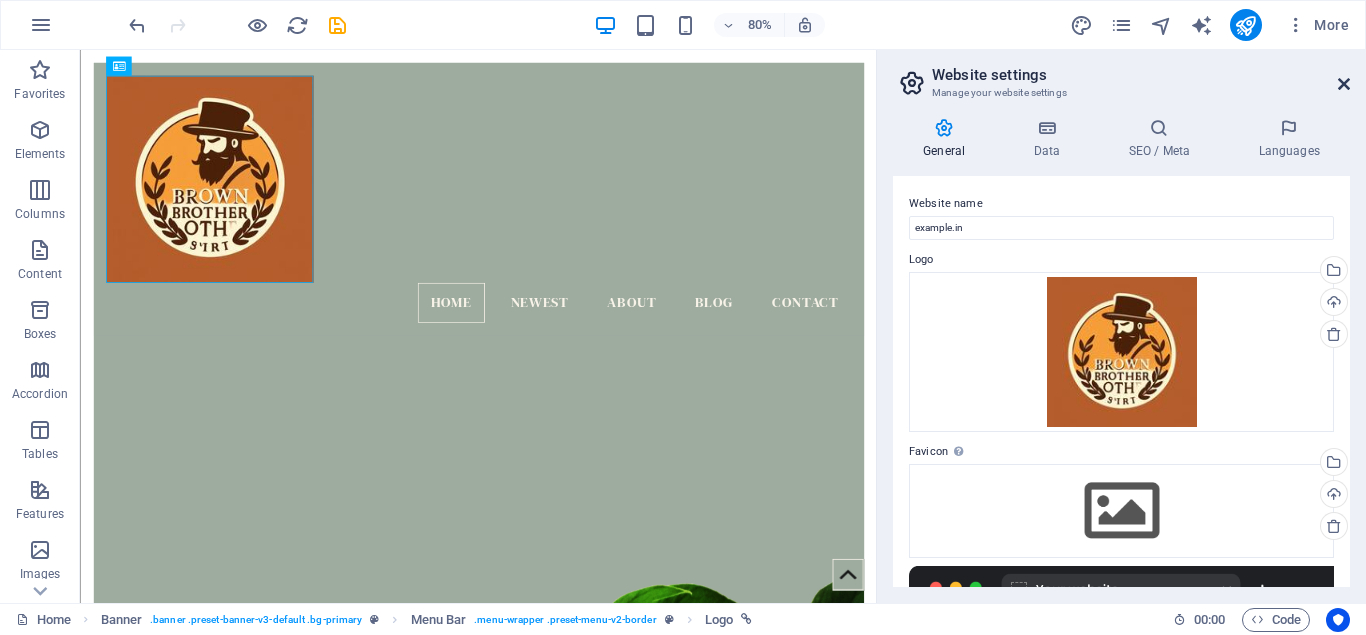 click at bounding box center [1344, 84] 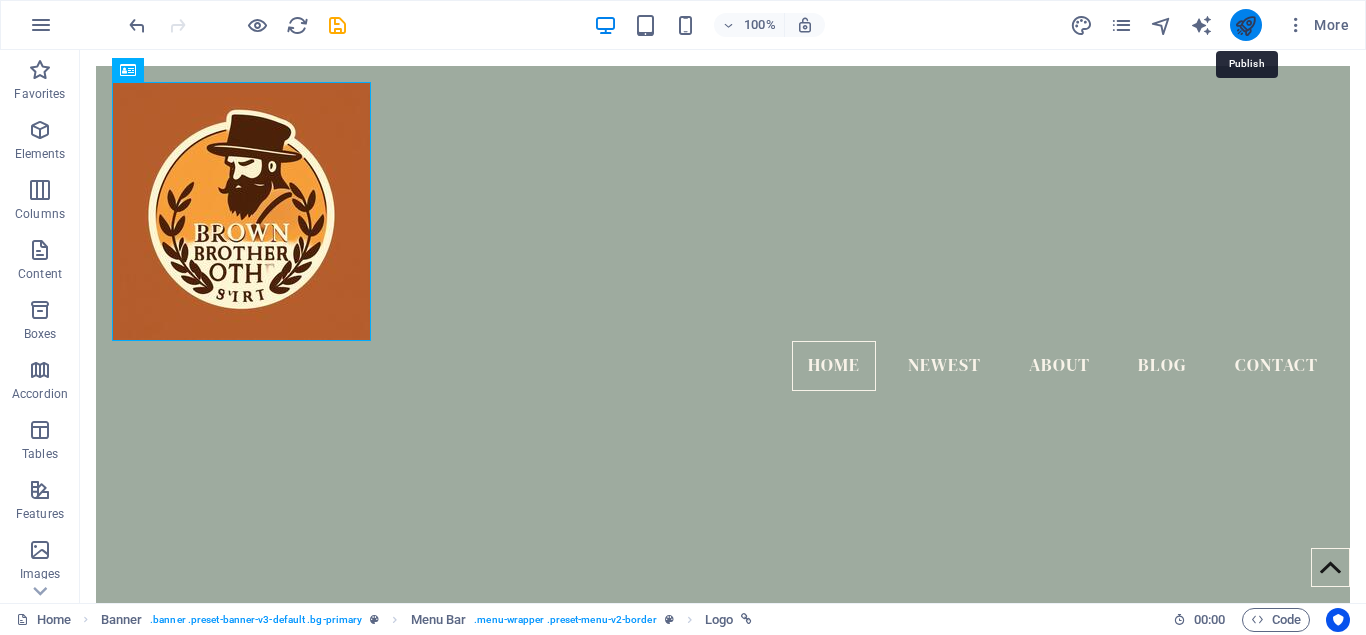 click at bounding box center (1245, 25) 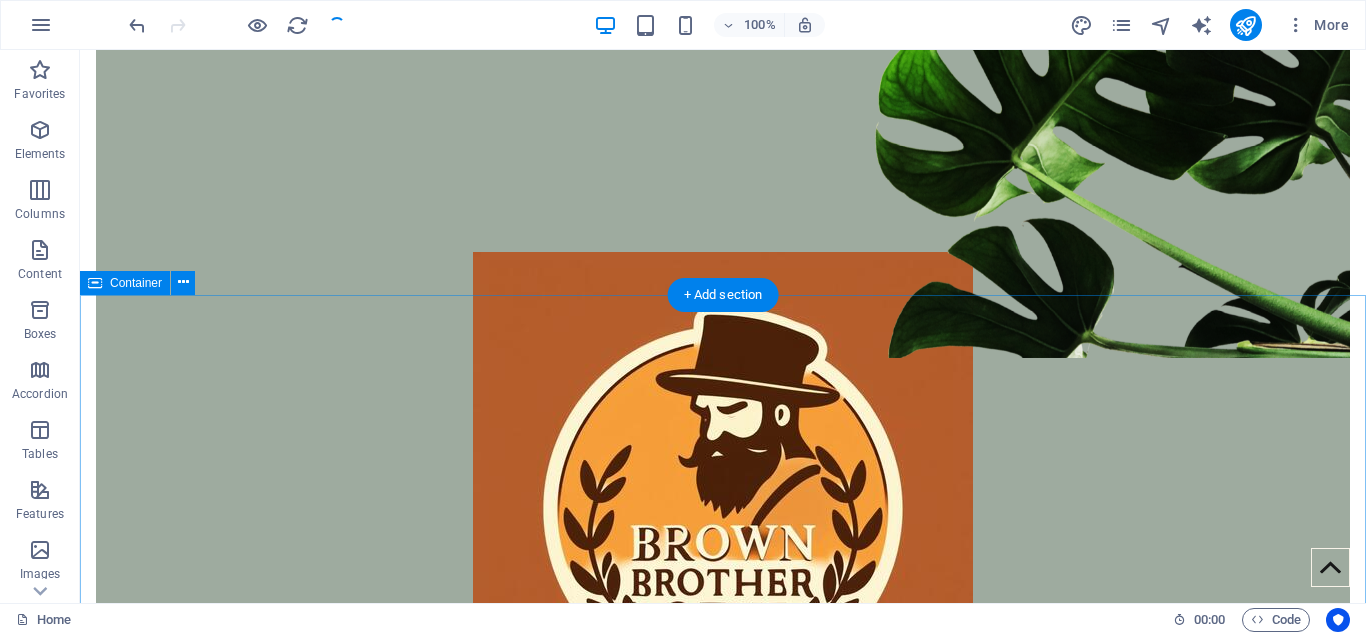 scroll, scrollTop: 1020, scrollLeft: 0, axis: vertical 